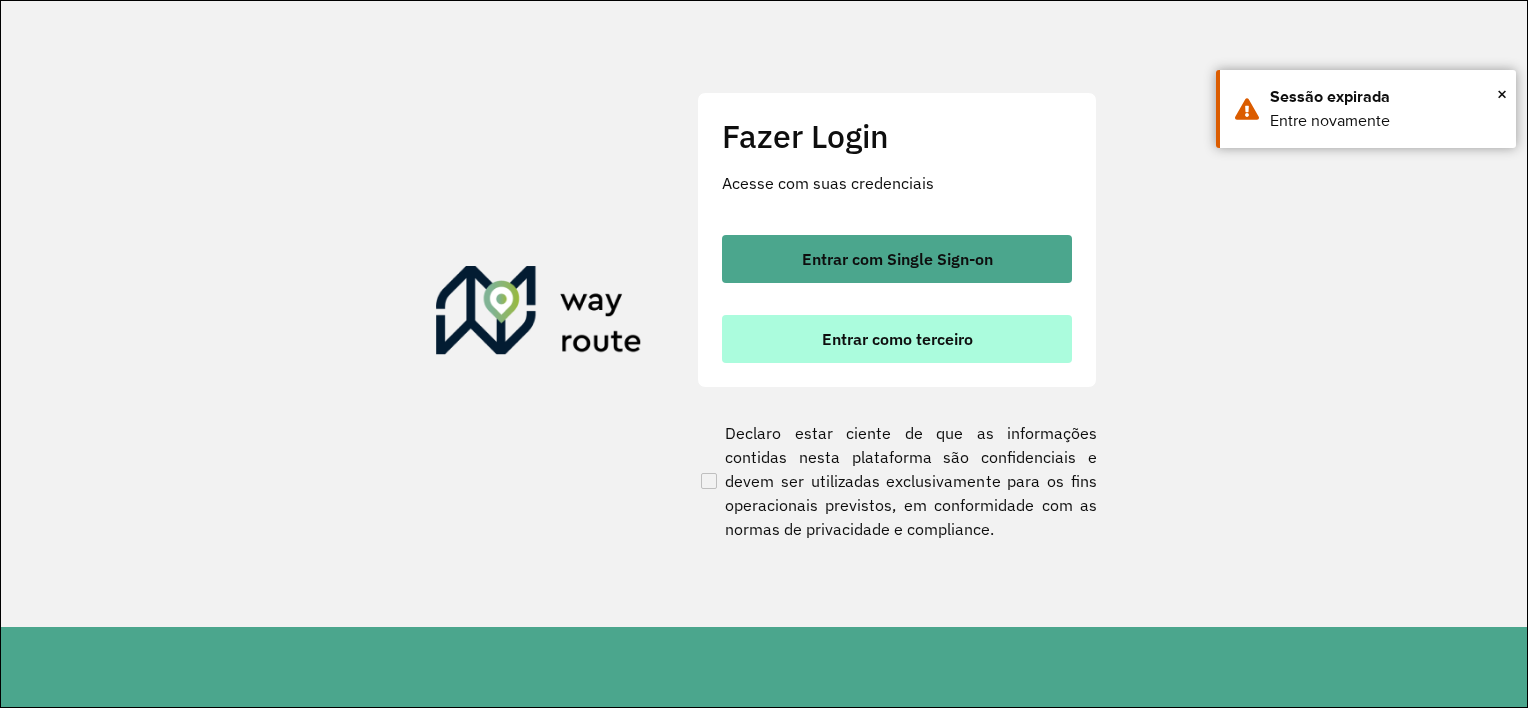 scroll, scrollTop: 0, scrollLeft: 0, axis: both 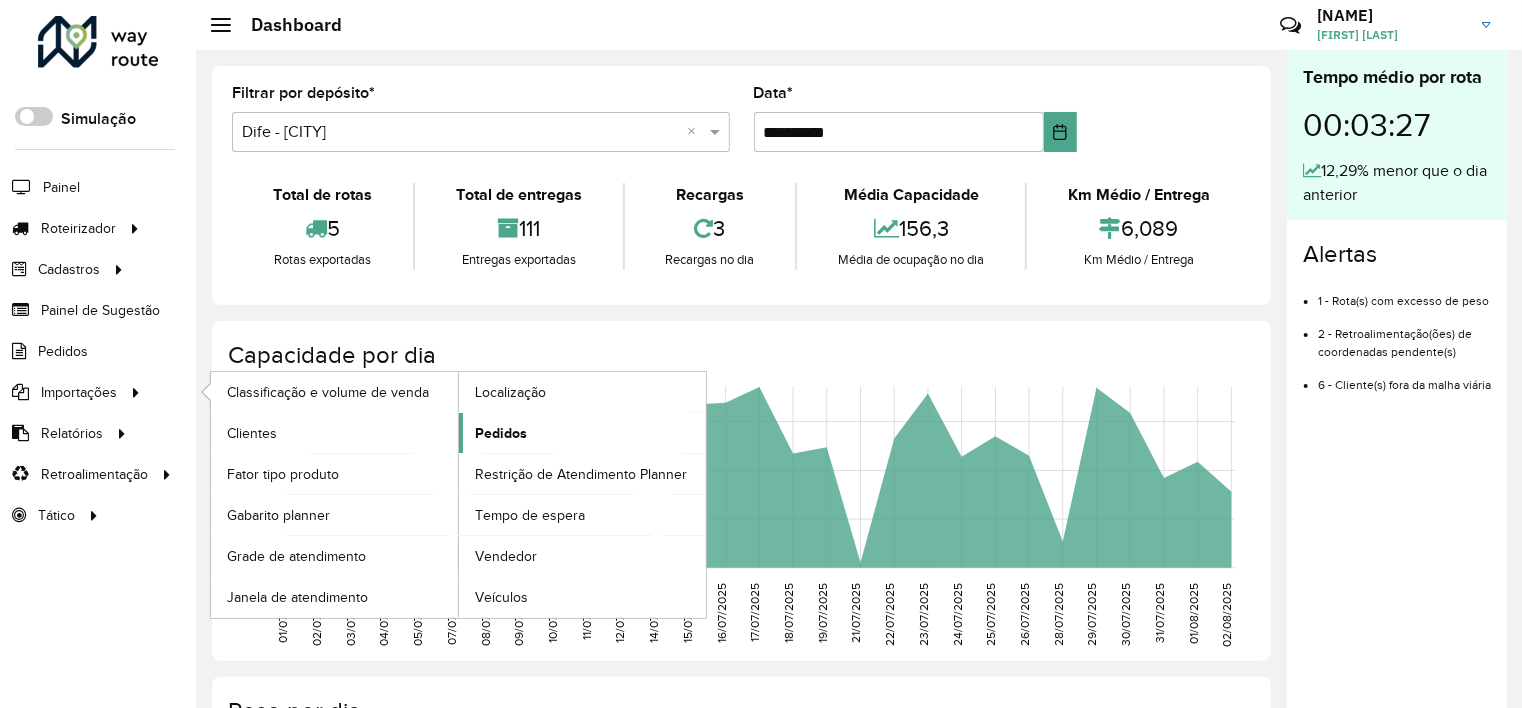 click on "Pedidos" 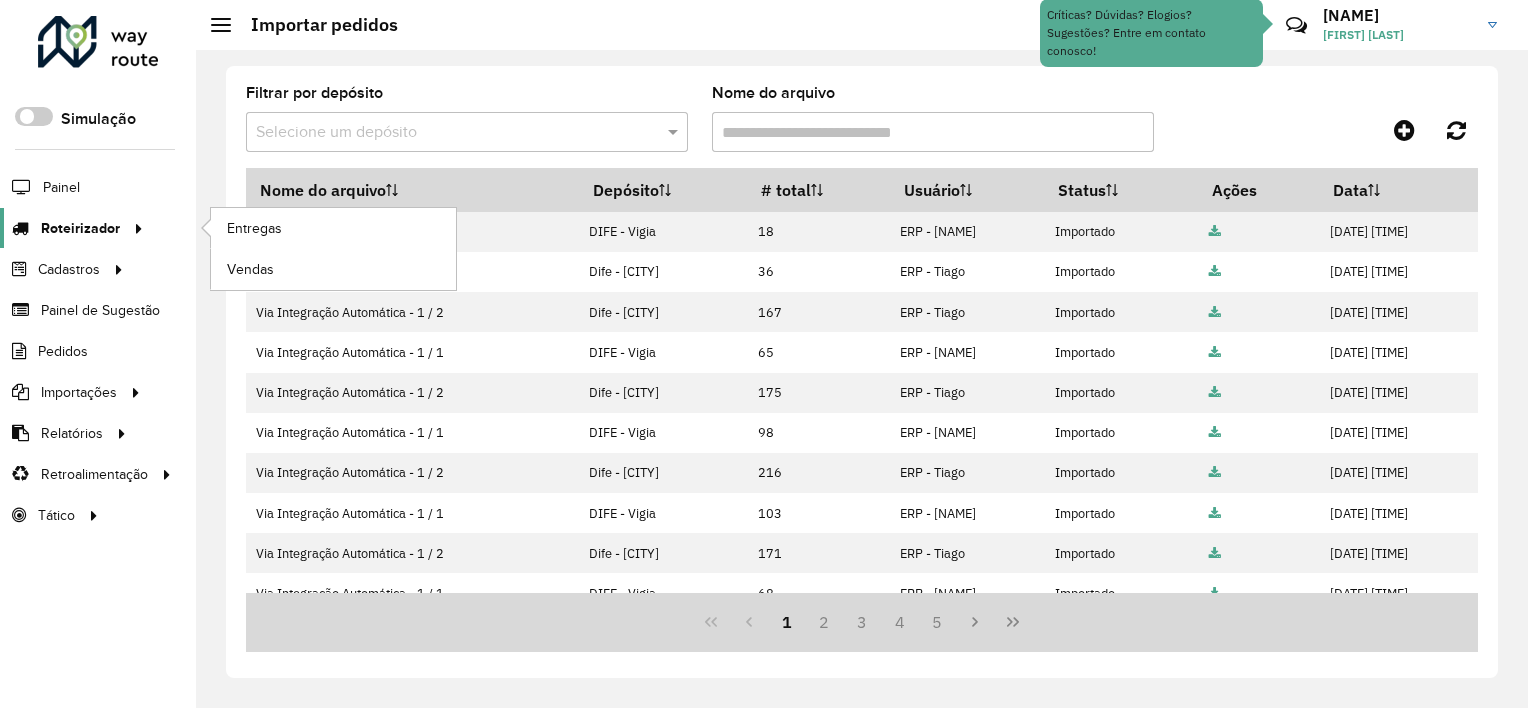 click on "Roteirizador" 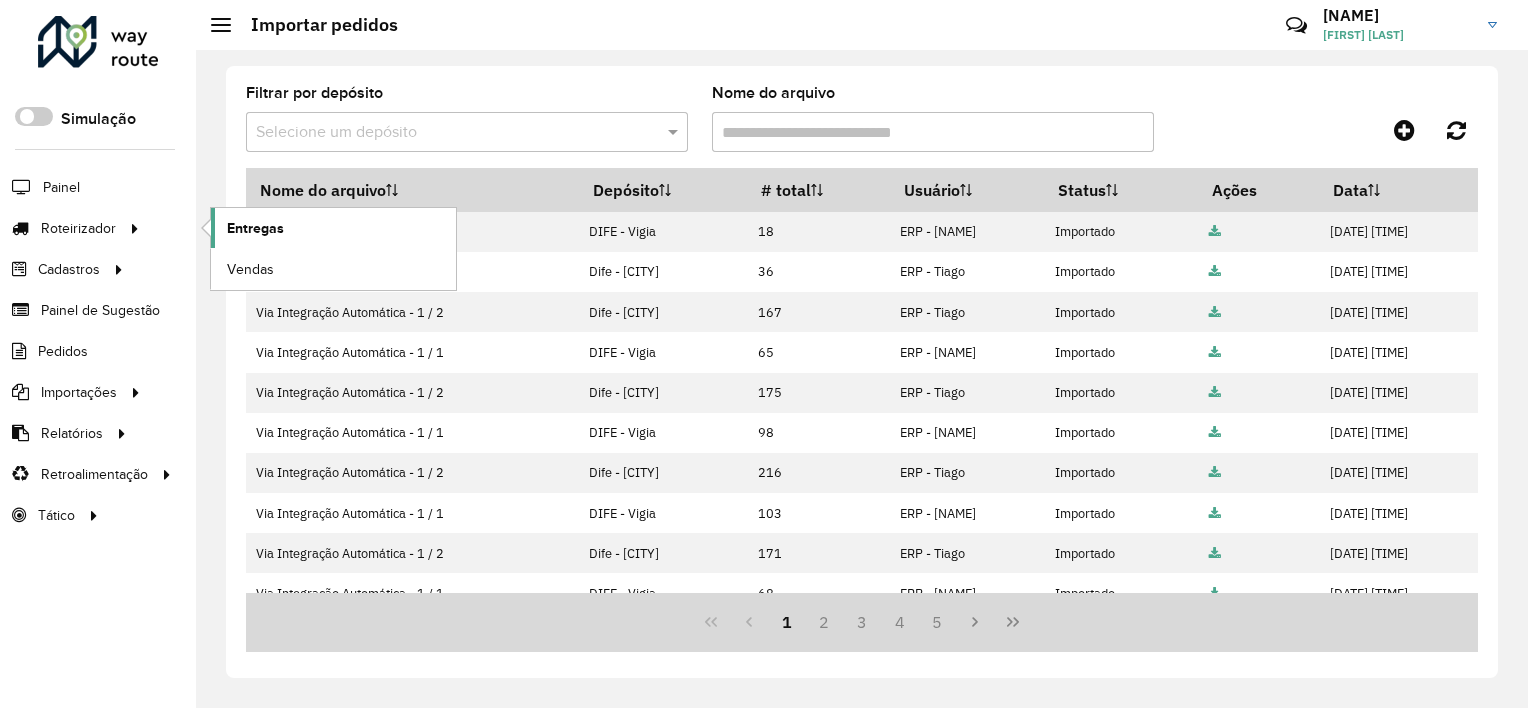 click on "Entregas" 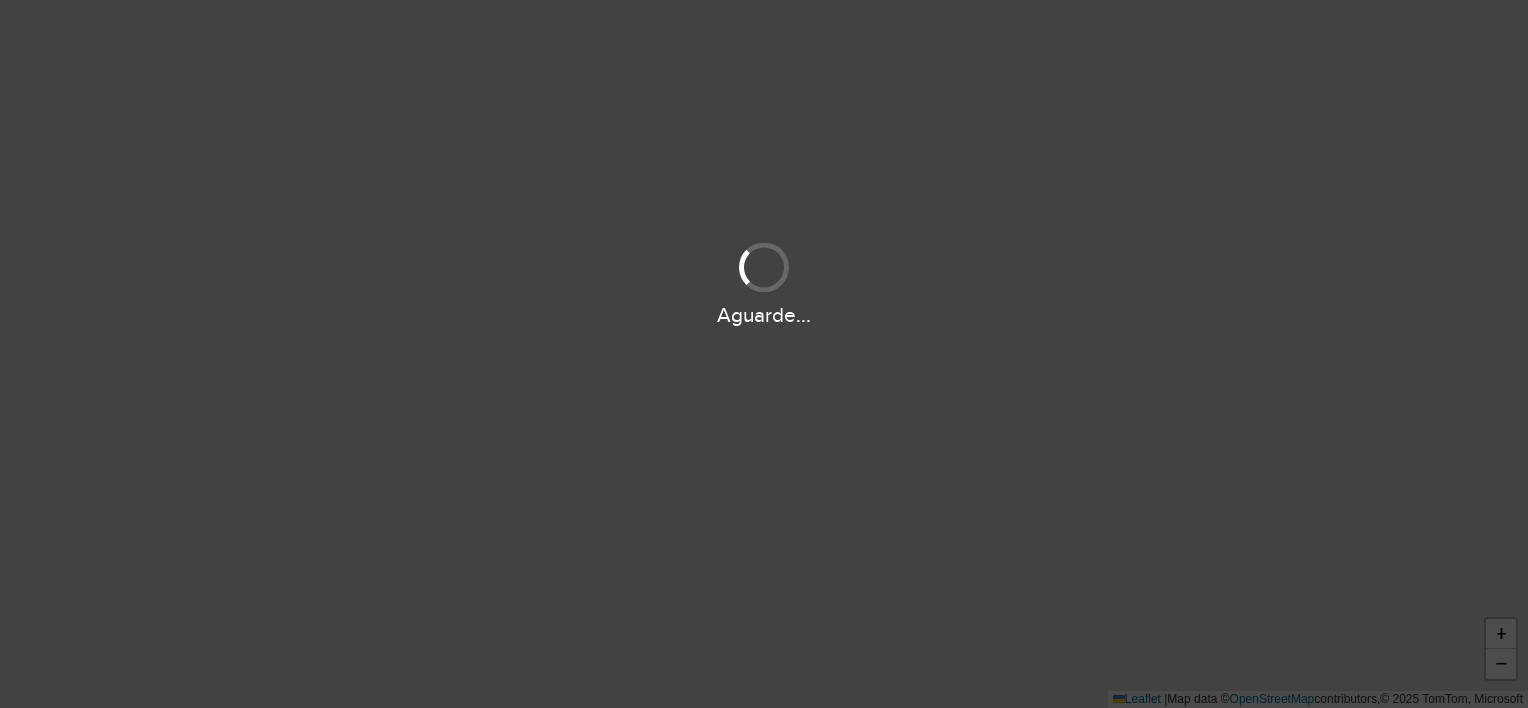 scroll, scrollTop: 0, scrollLeft: 0, axis: both 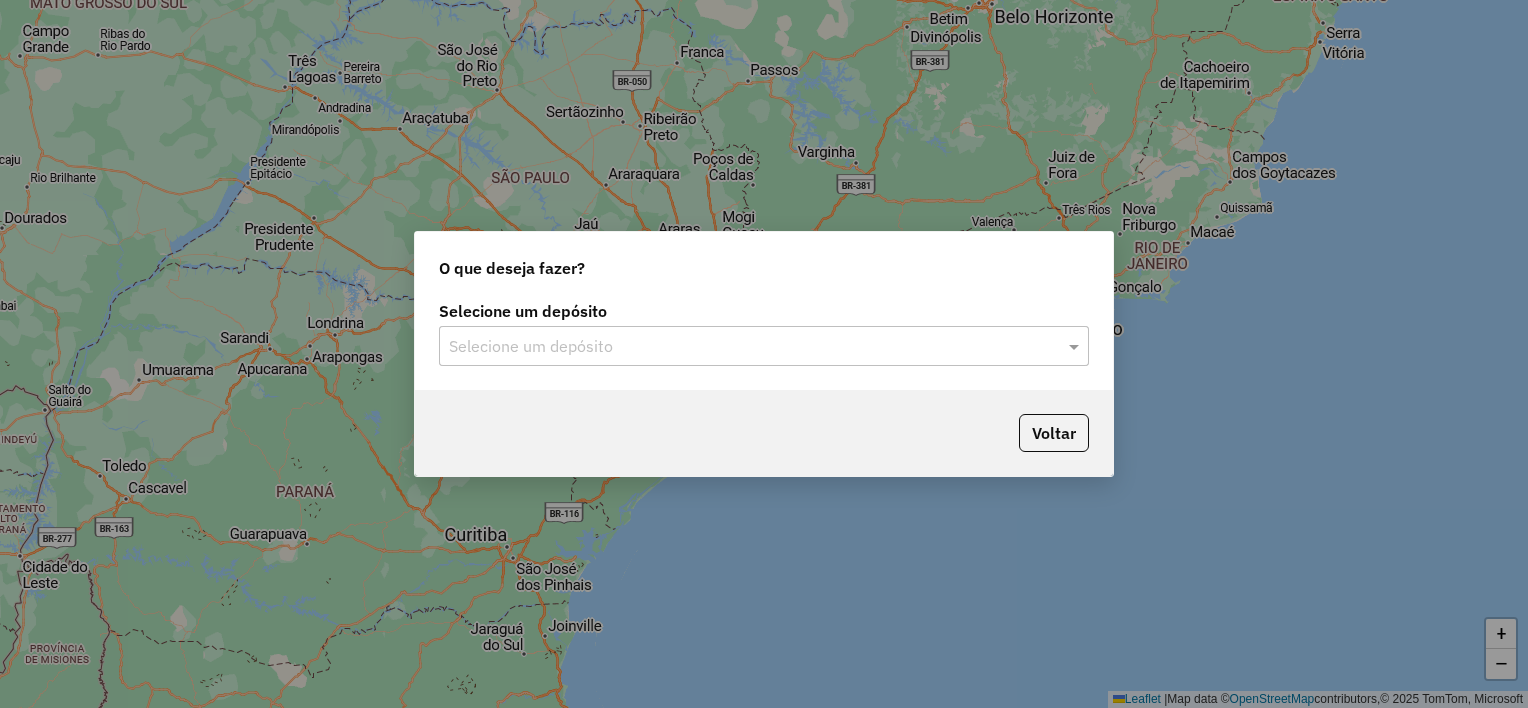 click 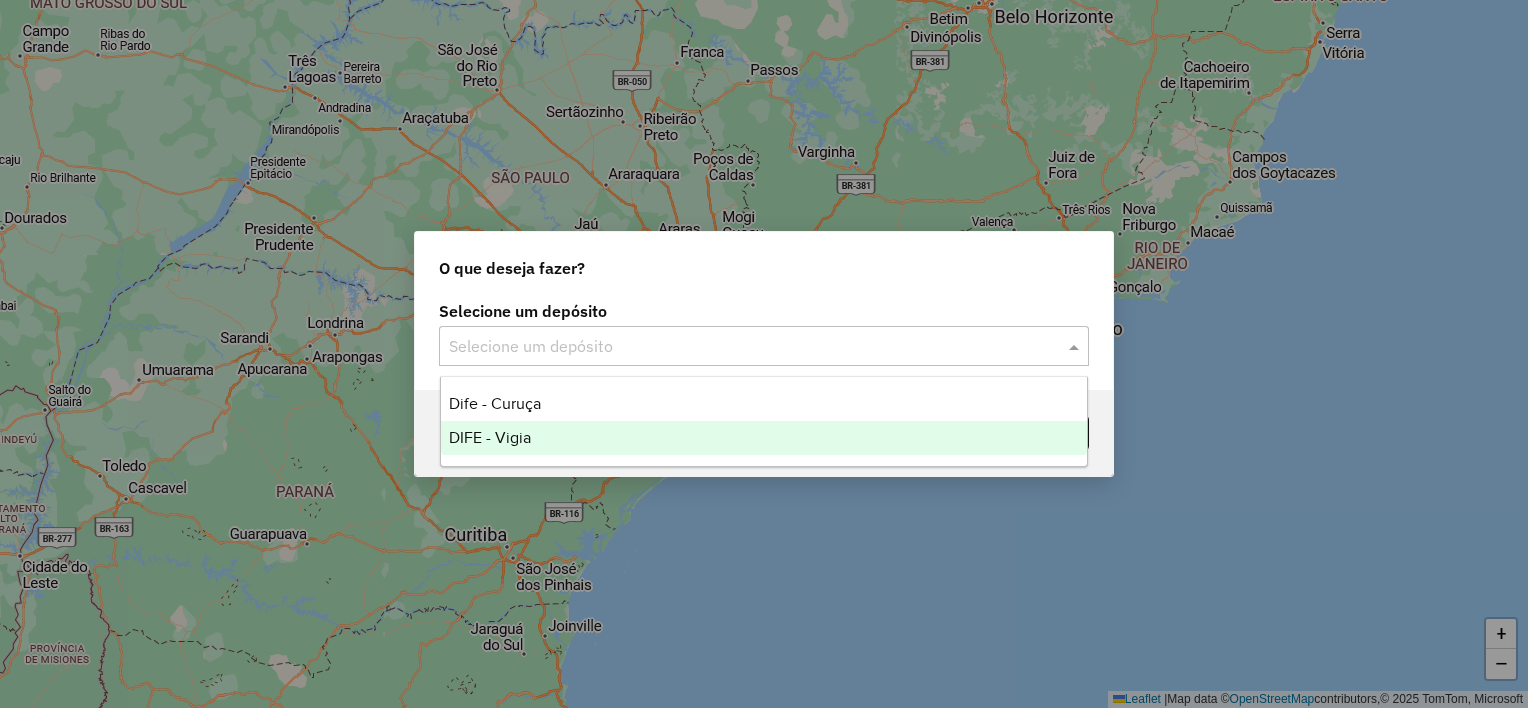 click on "DIFE - Vigia" at bounding box center [490, 437] 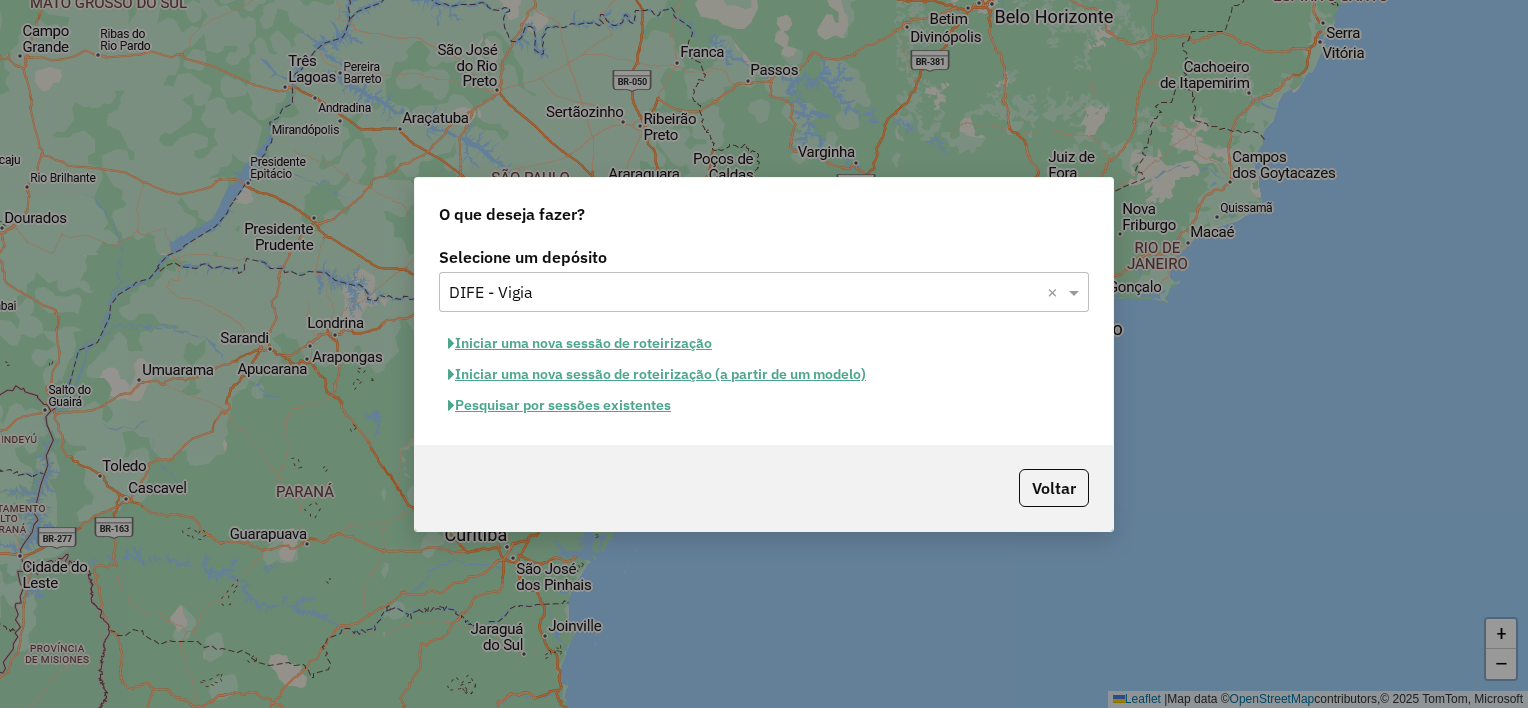 click on "Iniciar uma nova sessão de roteirização" 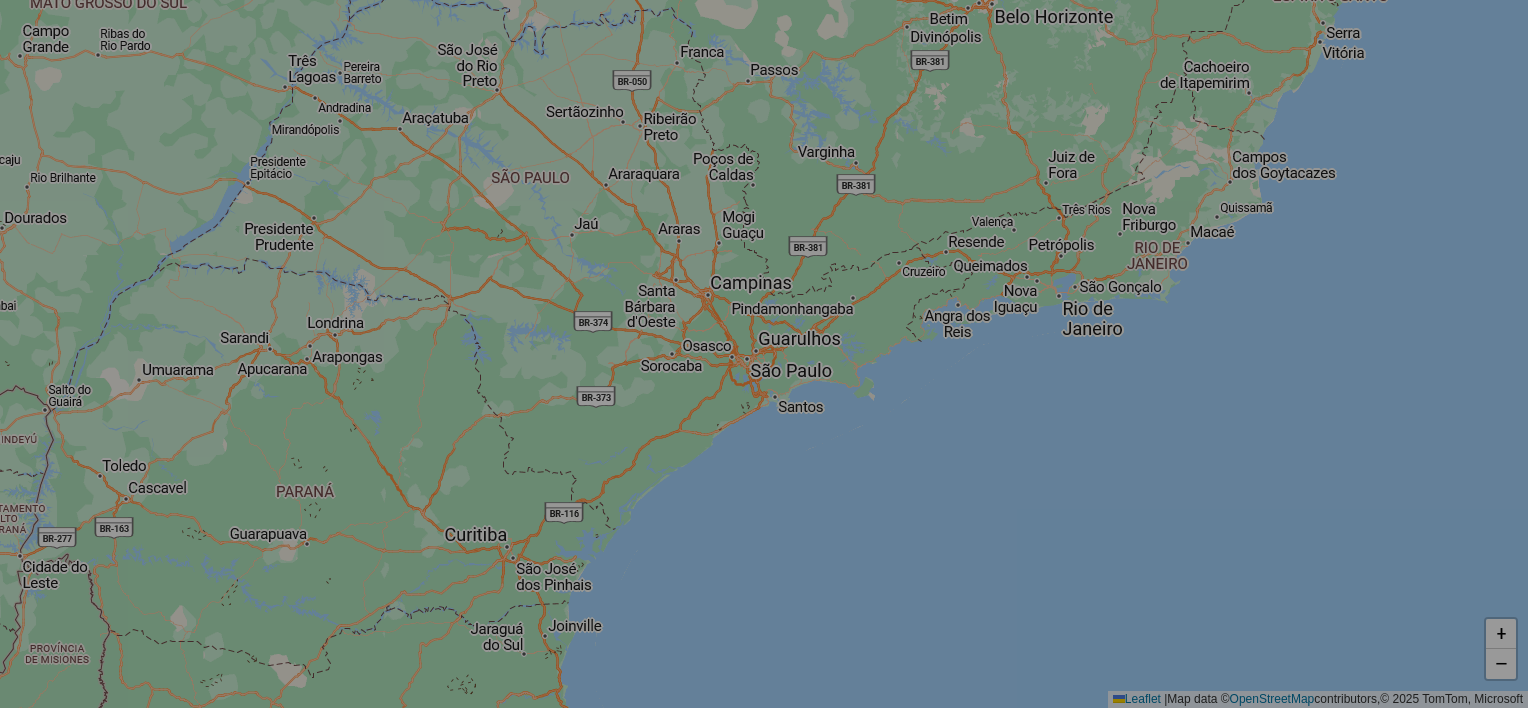 select on "*" 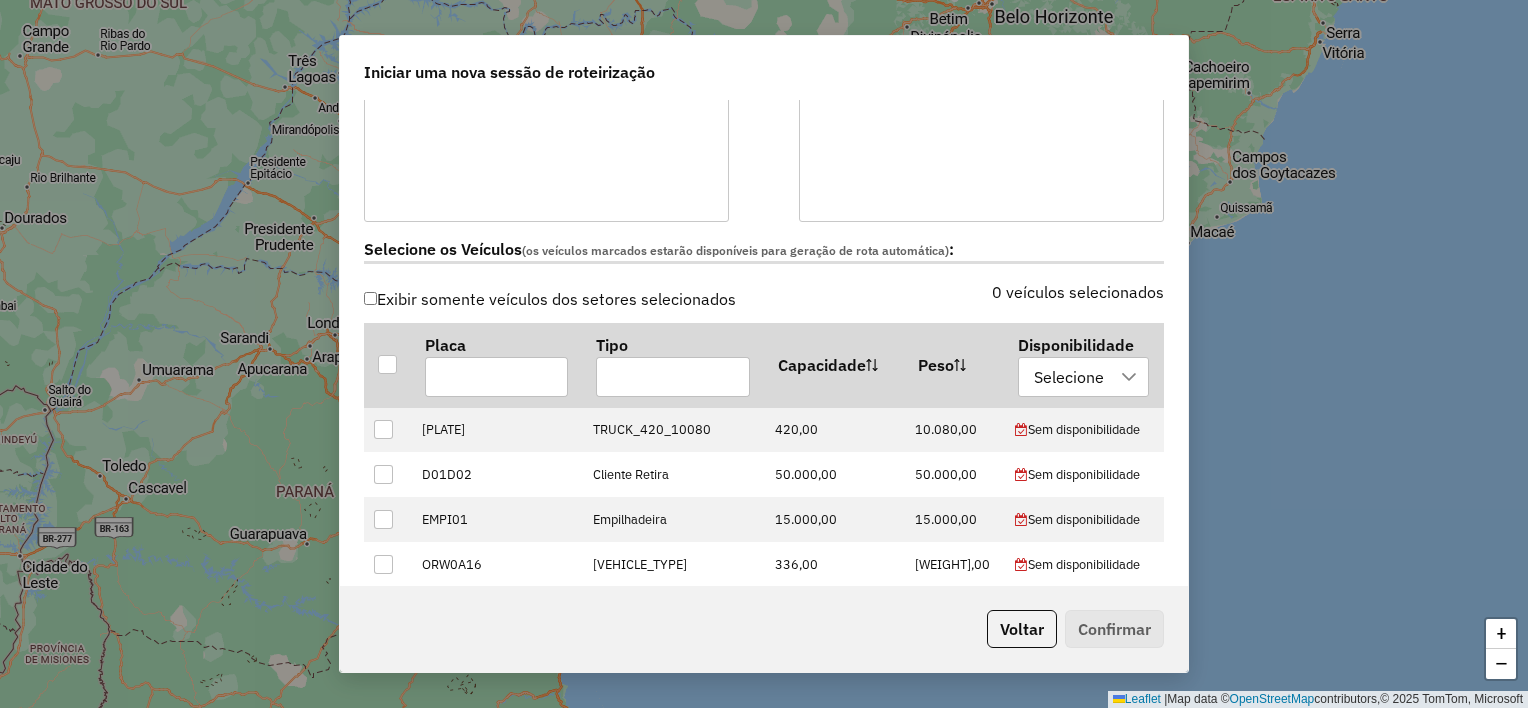 scroll, scrollTop: 597, scrollLeft: 0, axis: vertical 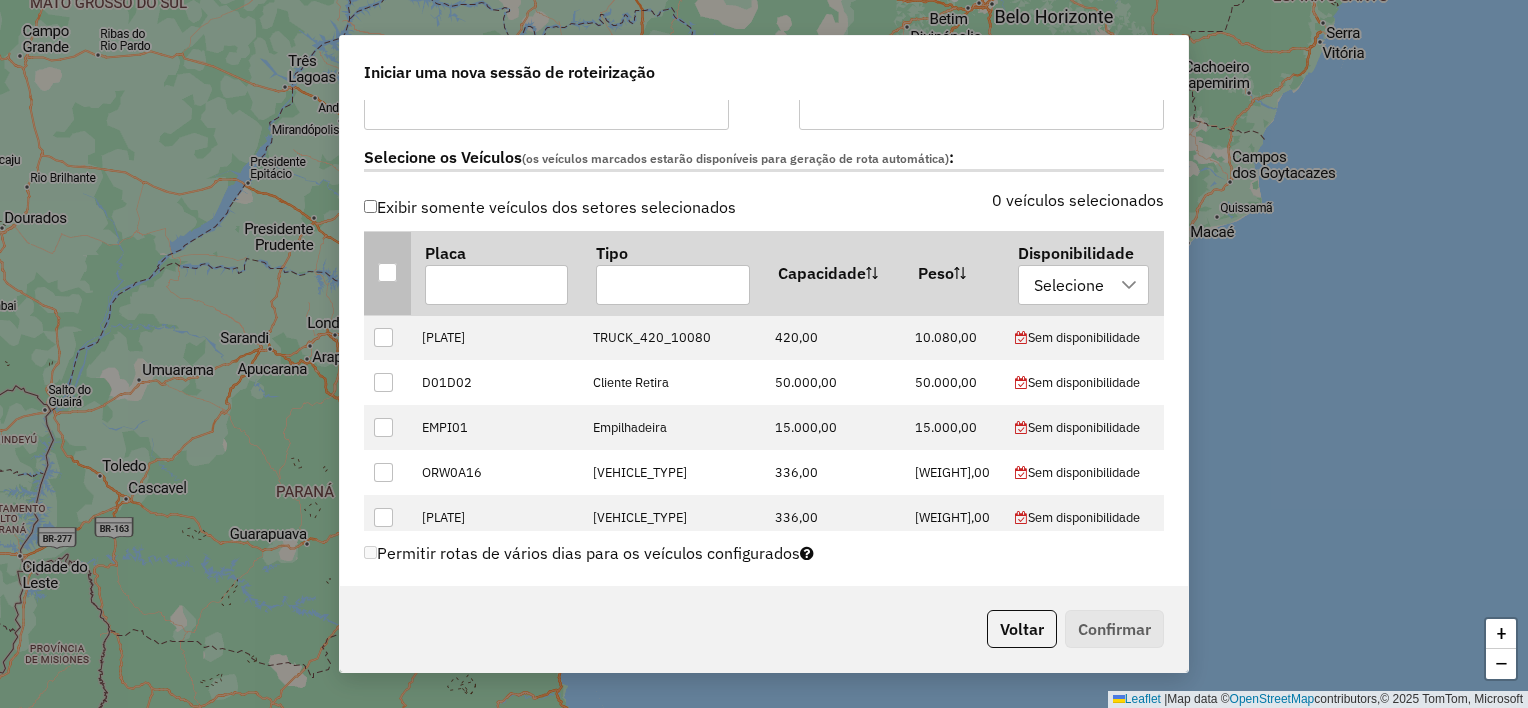 click at bounding box center [387, 272] 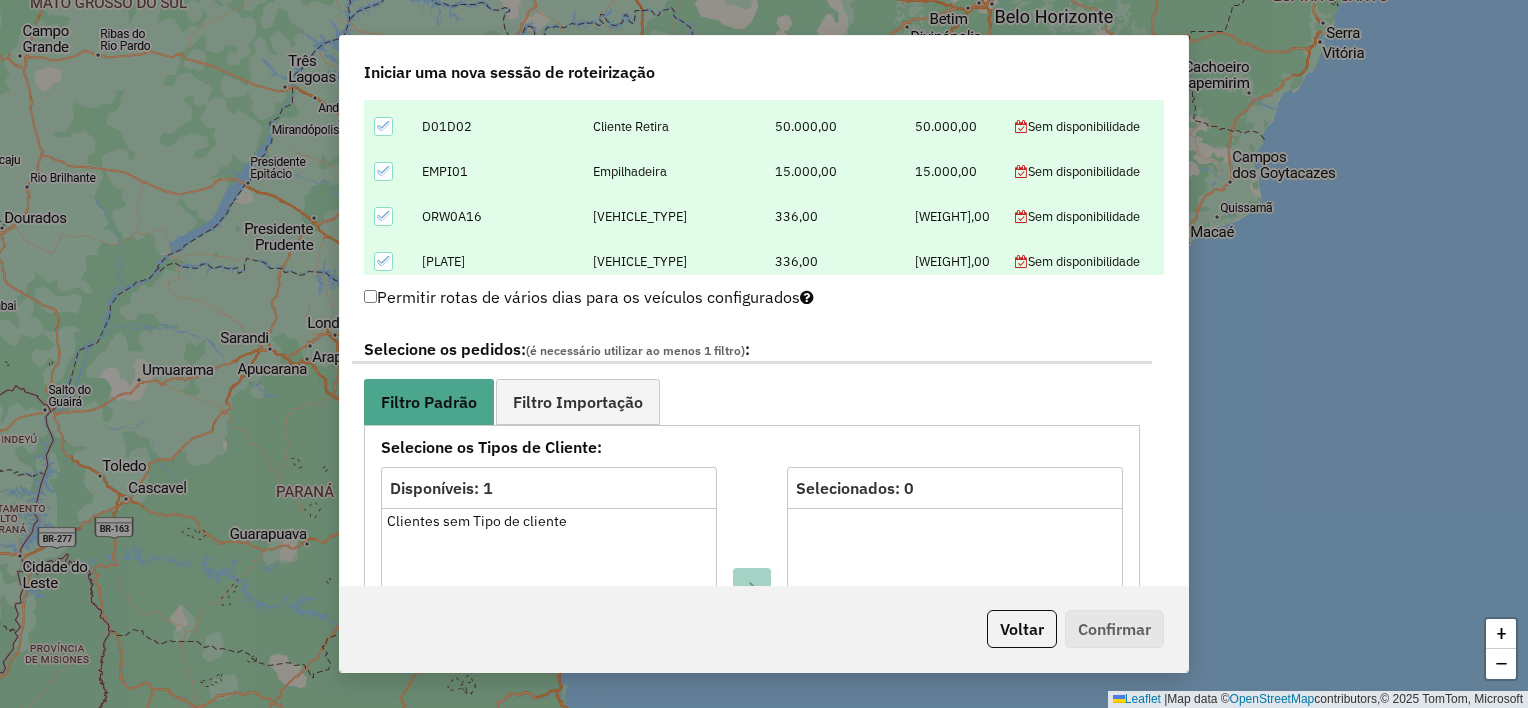 scroll, scrollTop: 864, scrollLeft: 0, axis: vertical 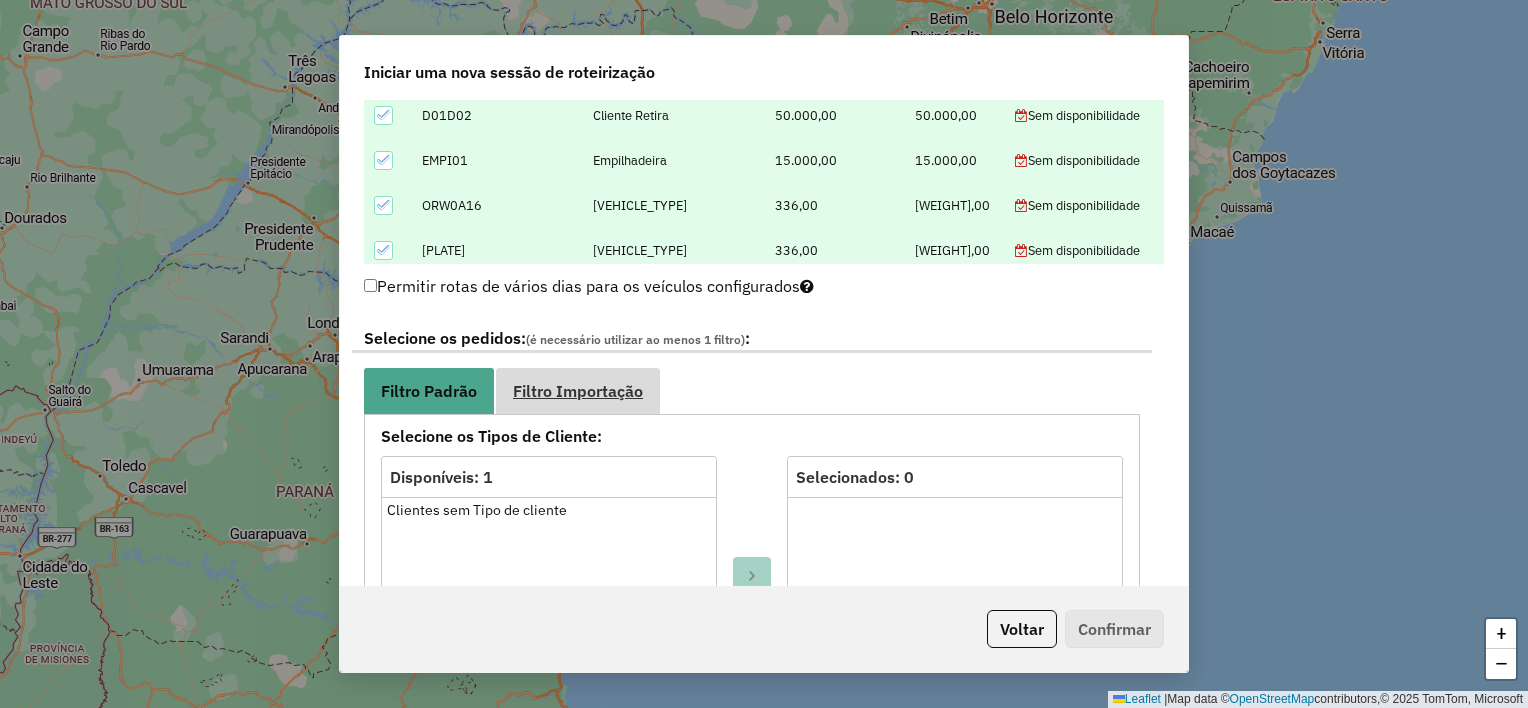 click on "Filtro Importação" at bounding box center (578, 391) 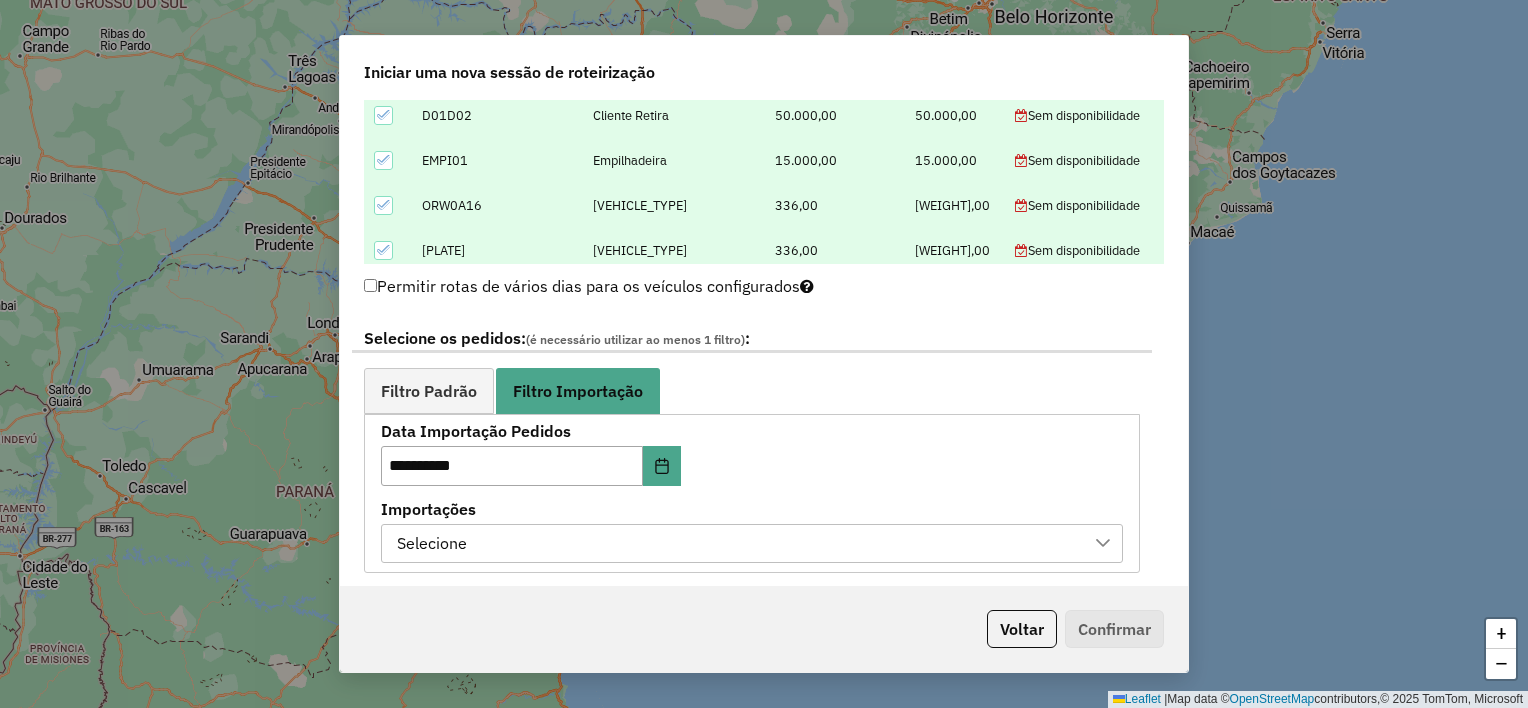 drag, startPoint x: 1179, startPoint y: 353, endPoint x: 1188, endPoint y: 377, distance: 25.632011 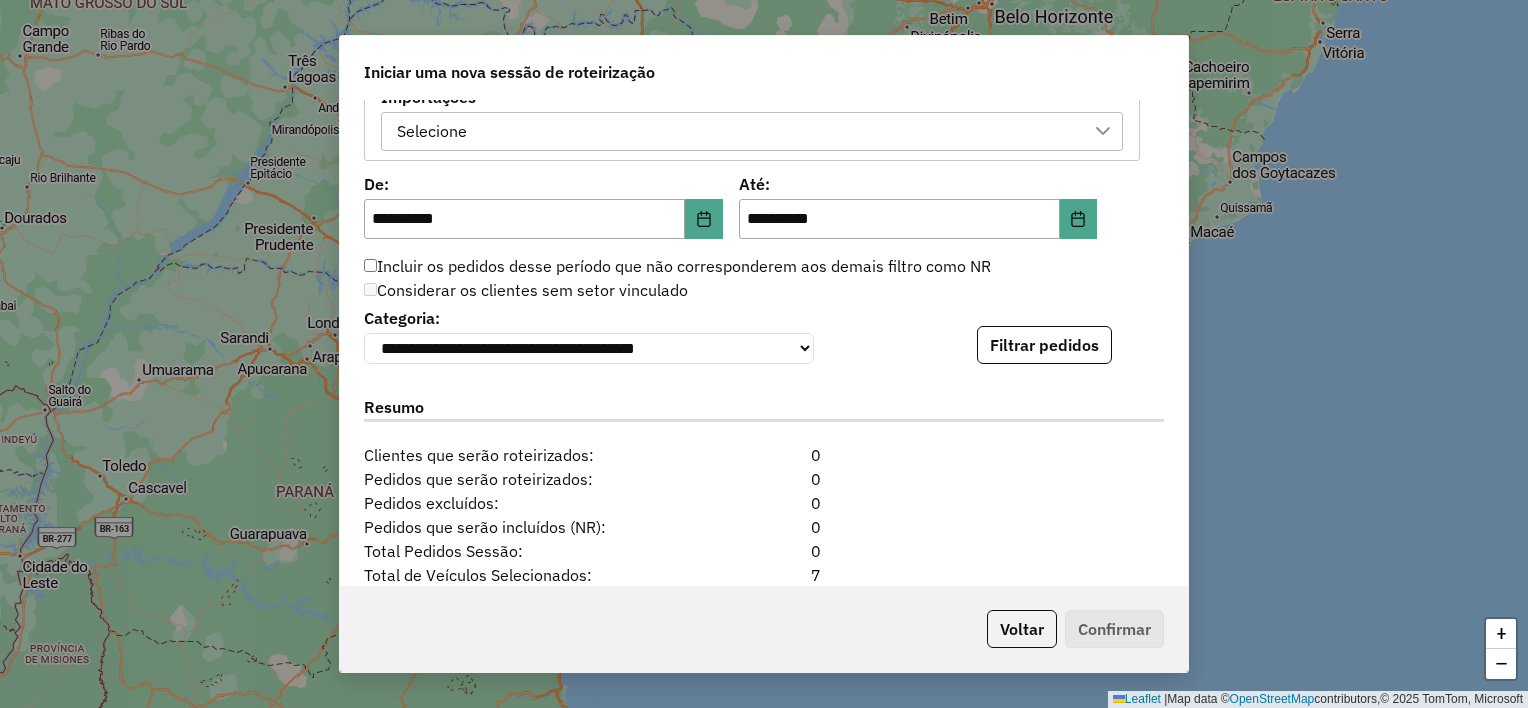 scroll, scrollTop: 1283, scrollLeft: 0, axis: vertical 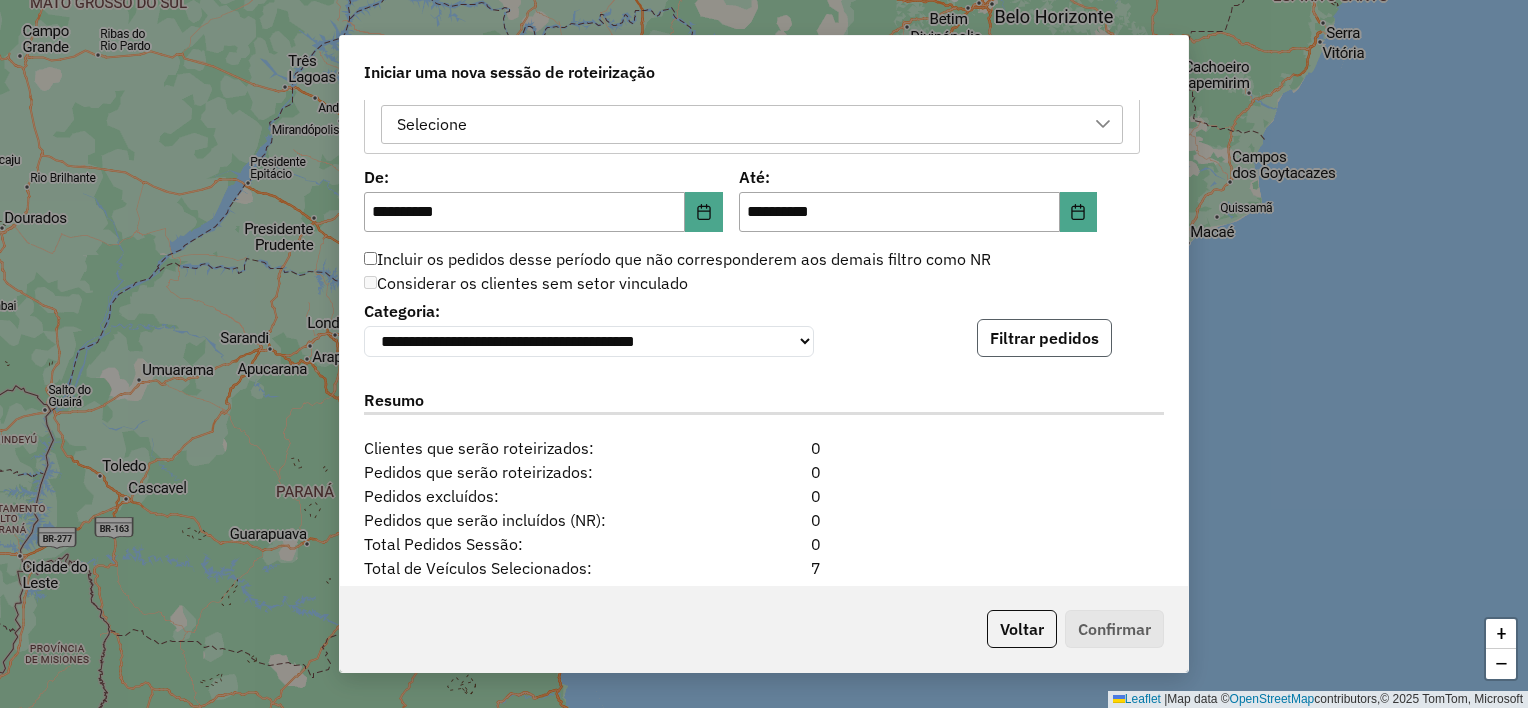 click on "Filtrar pedidos" 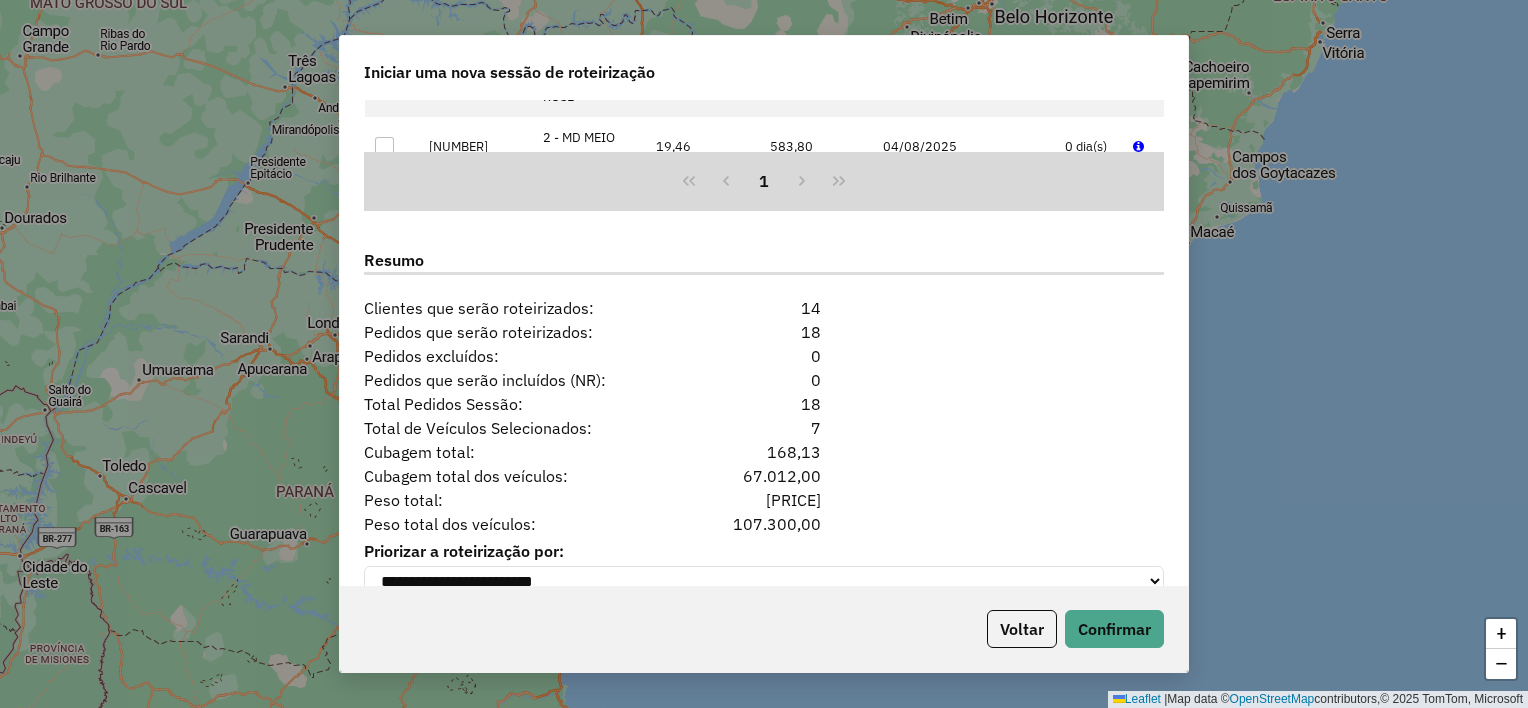 scroll, scrollTop: 1843, scrollLeft: 0, axis: vertical 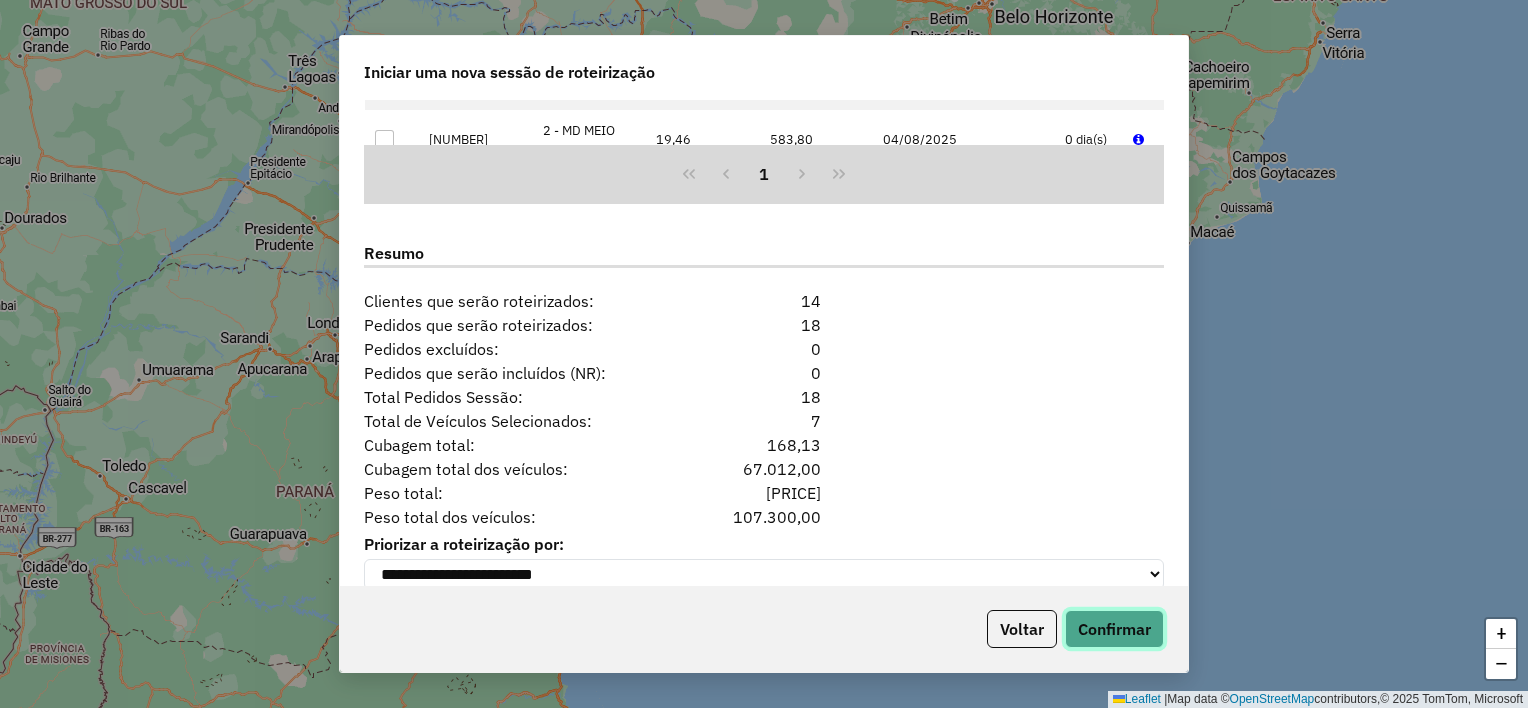 click on "Confirmar" 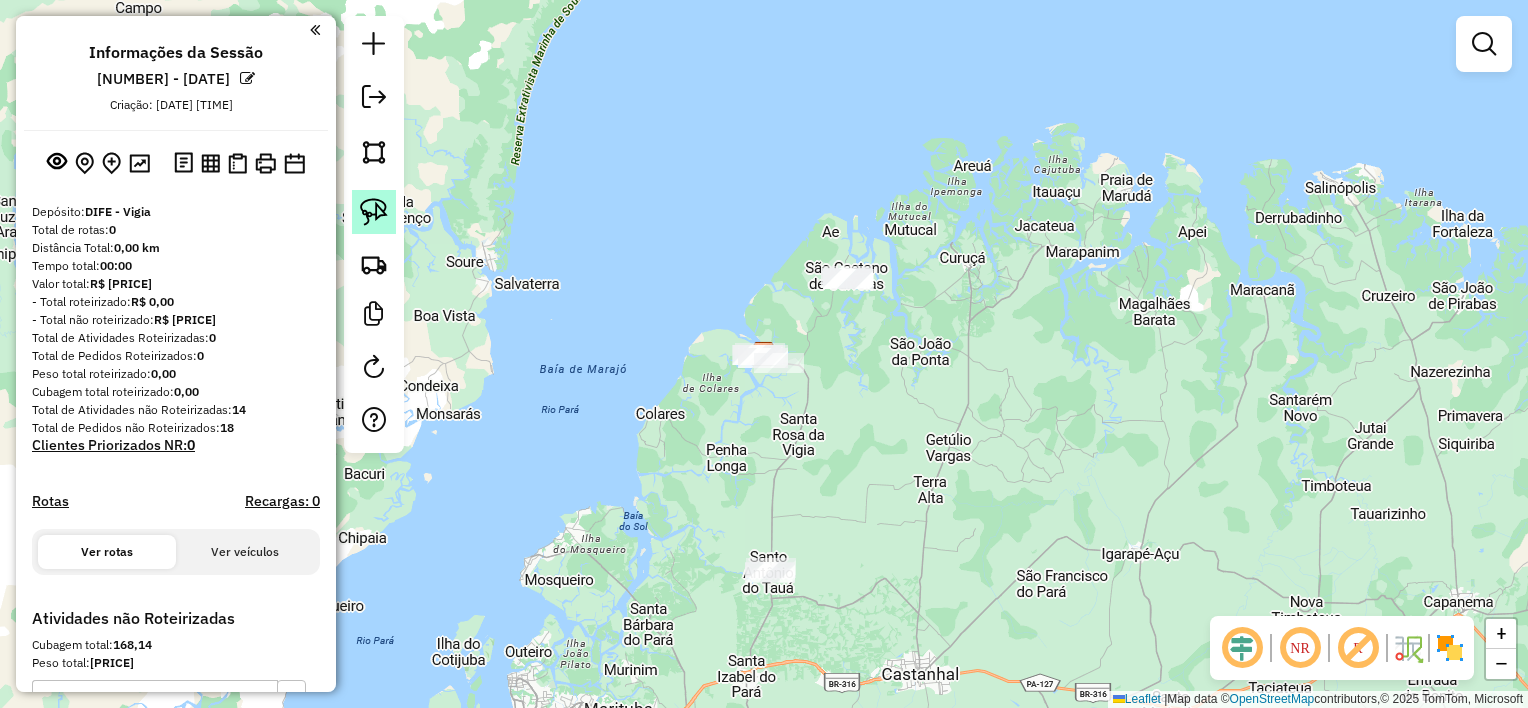 click 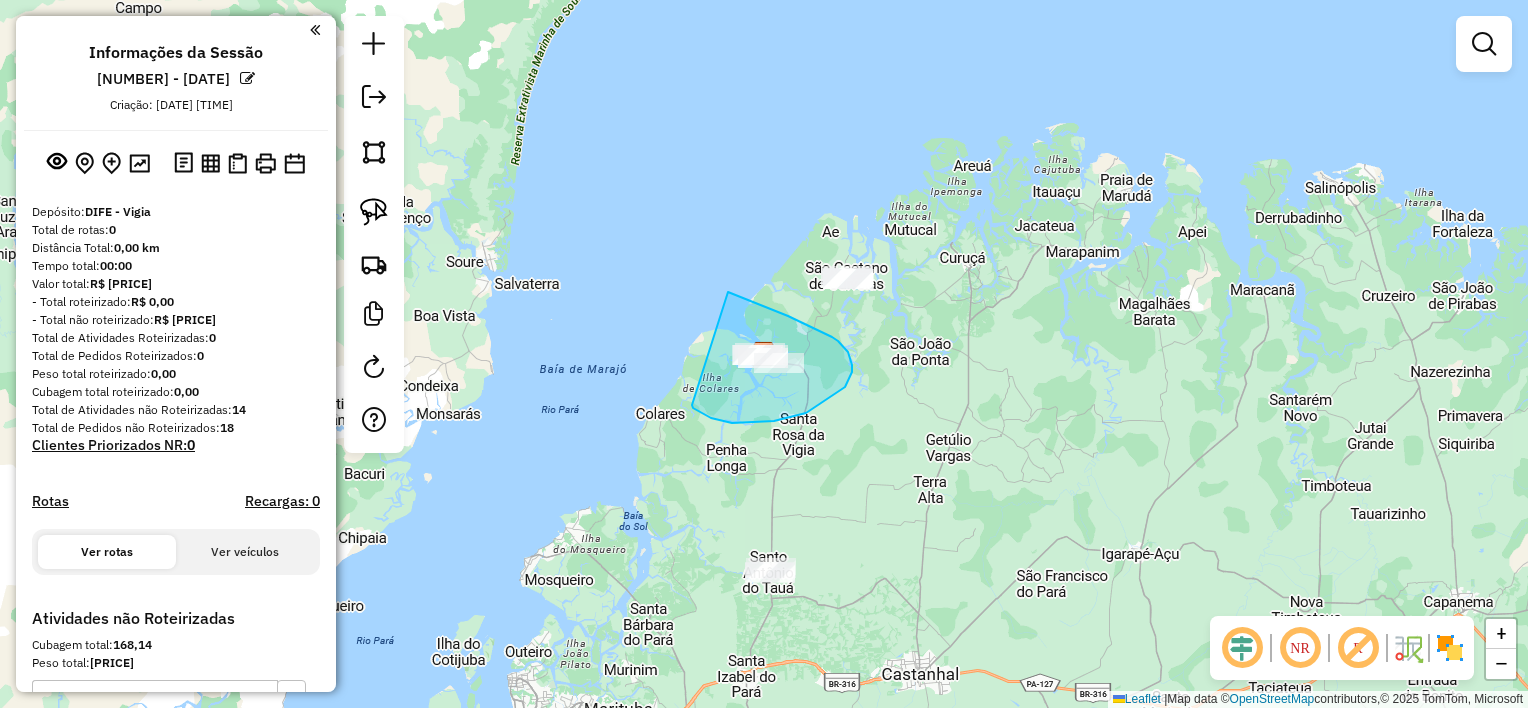 drag, startPoint x: 728, startPoint y: 292, endPoint x: 692, endPoint y: 405, distance: 118.595955 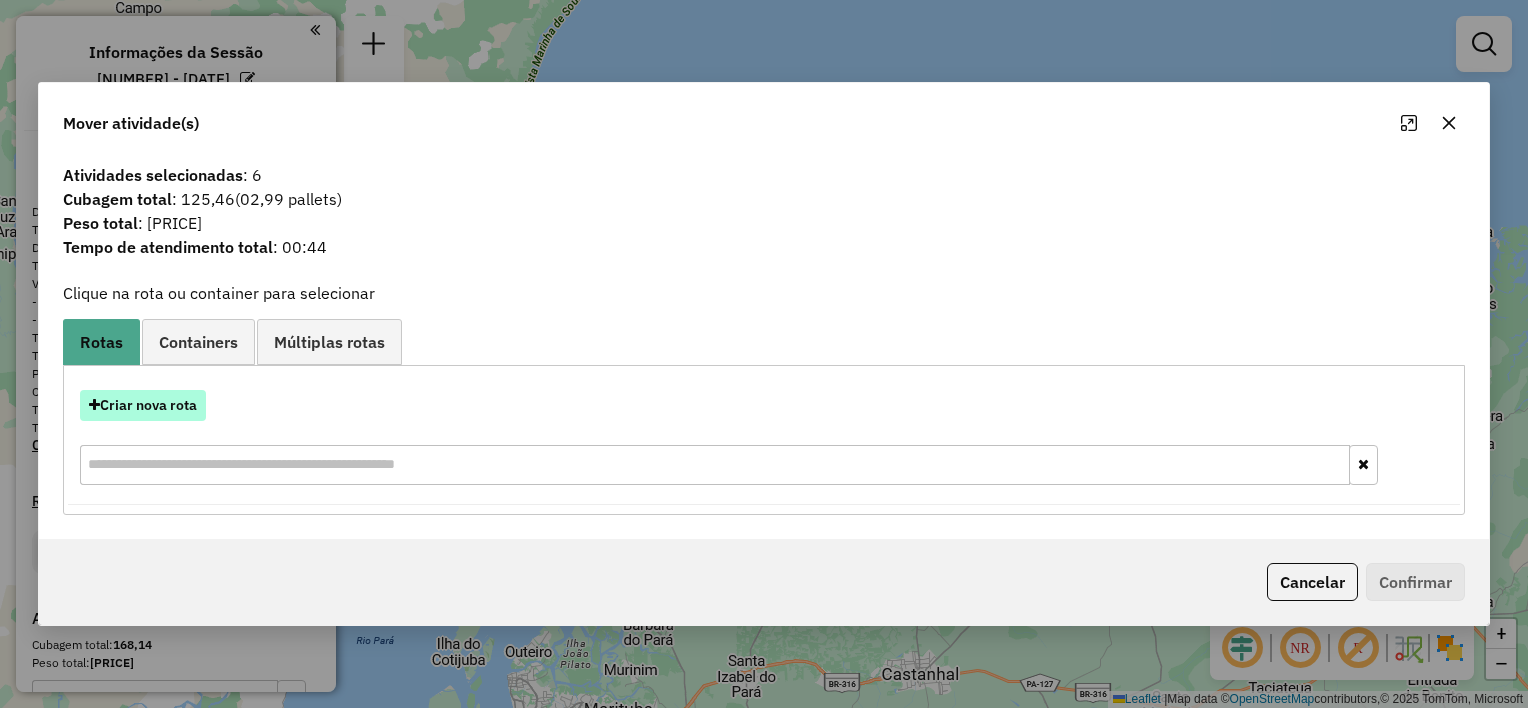 click on "Criar nova rota" at bounding box center [143, 405] 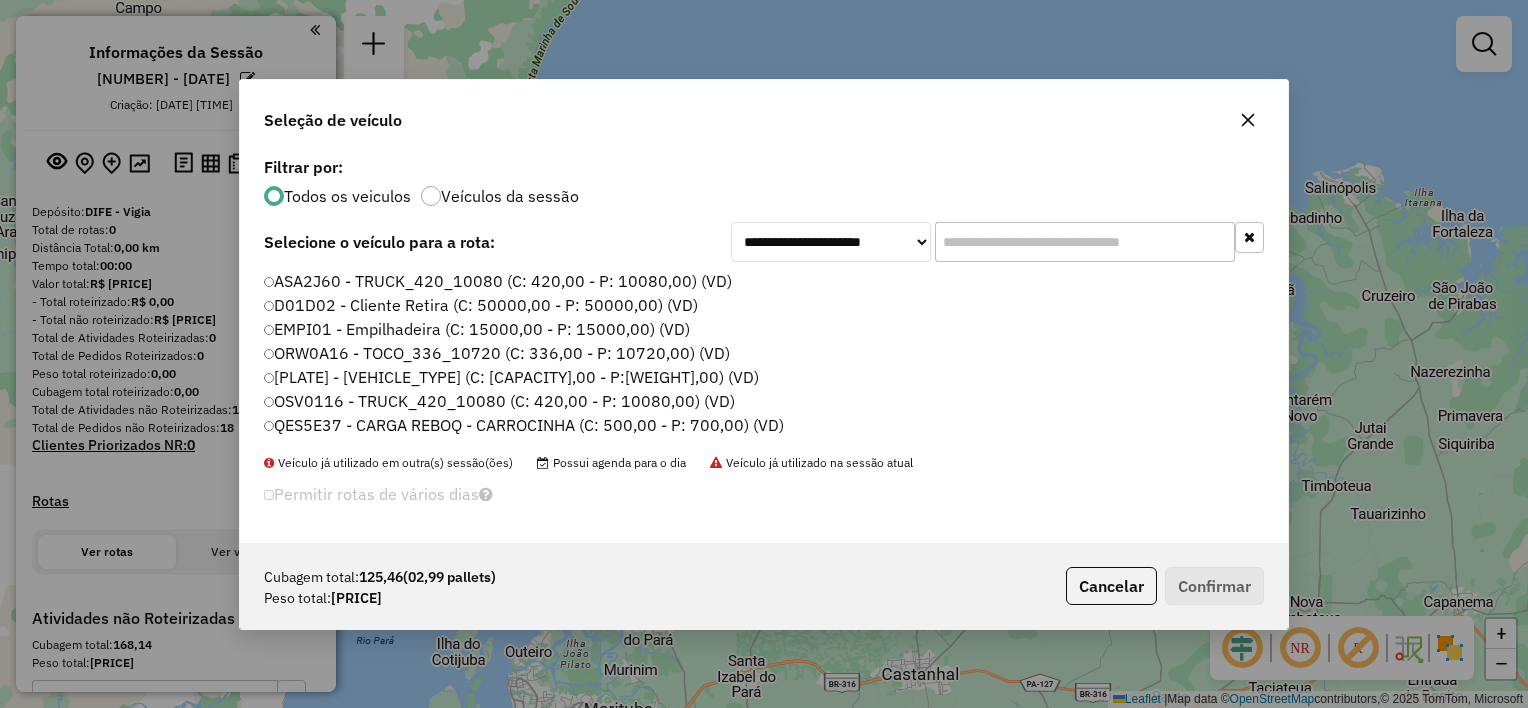 scroll, scrollTop: 10, scrollLeft: 6, axis: both 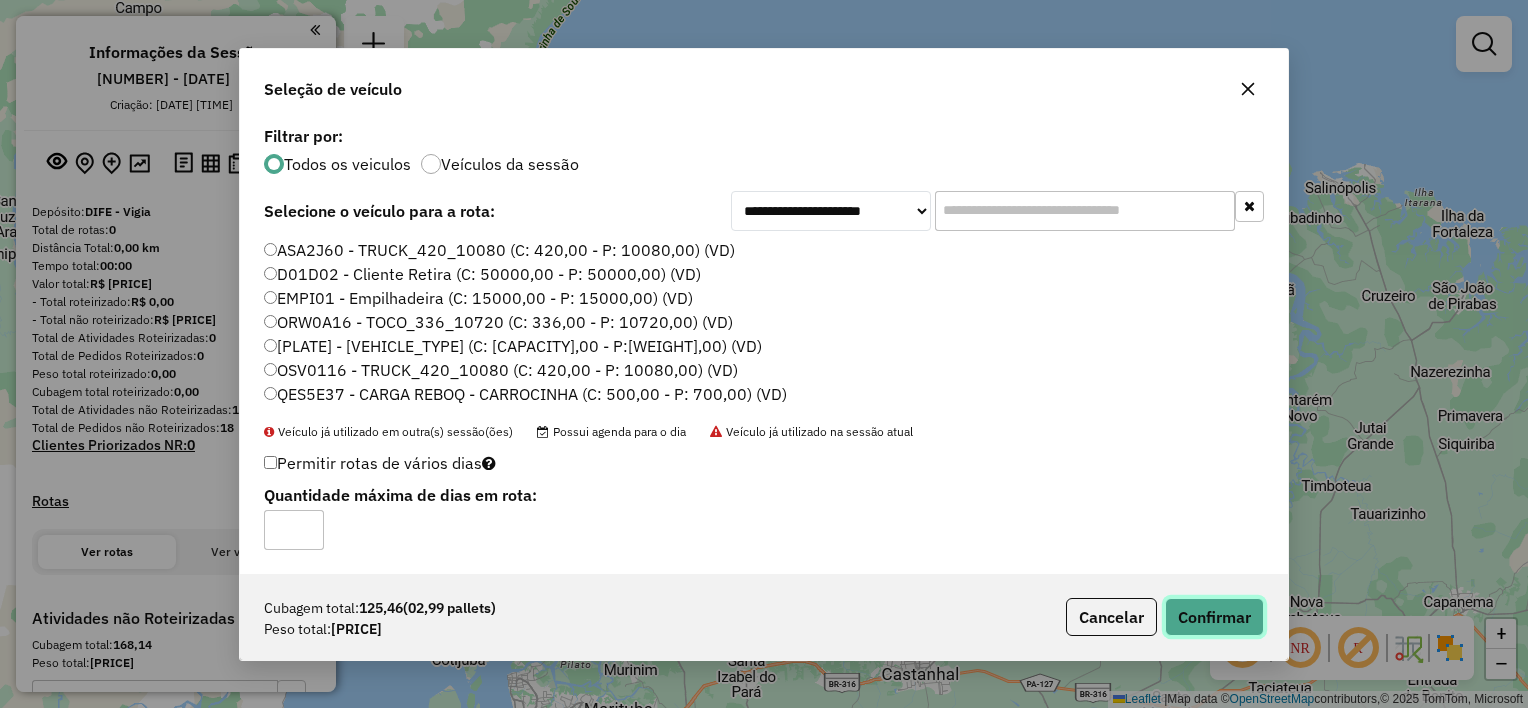 click on "Confirmar" 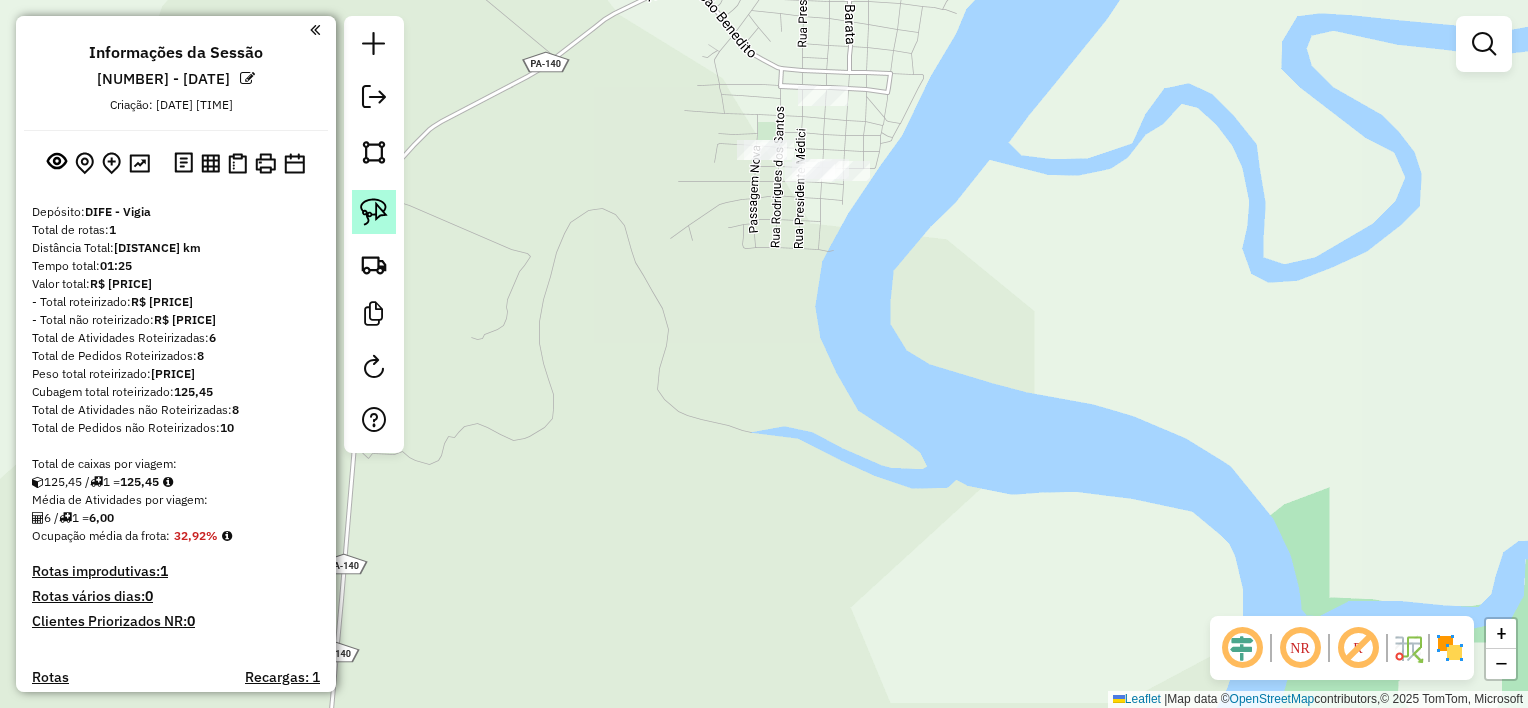 click 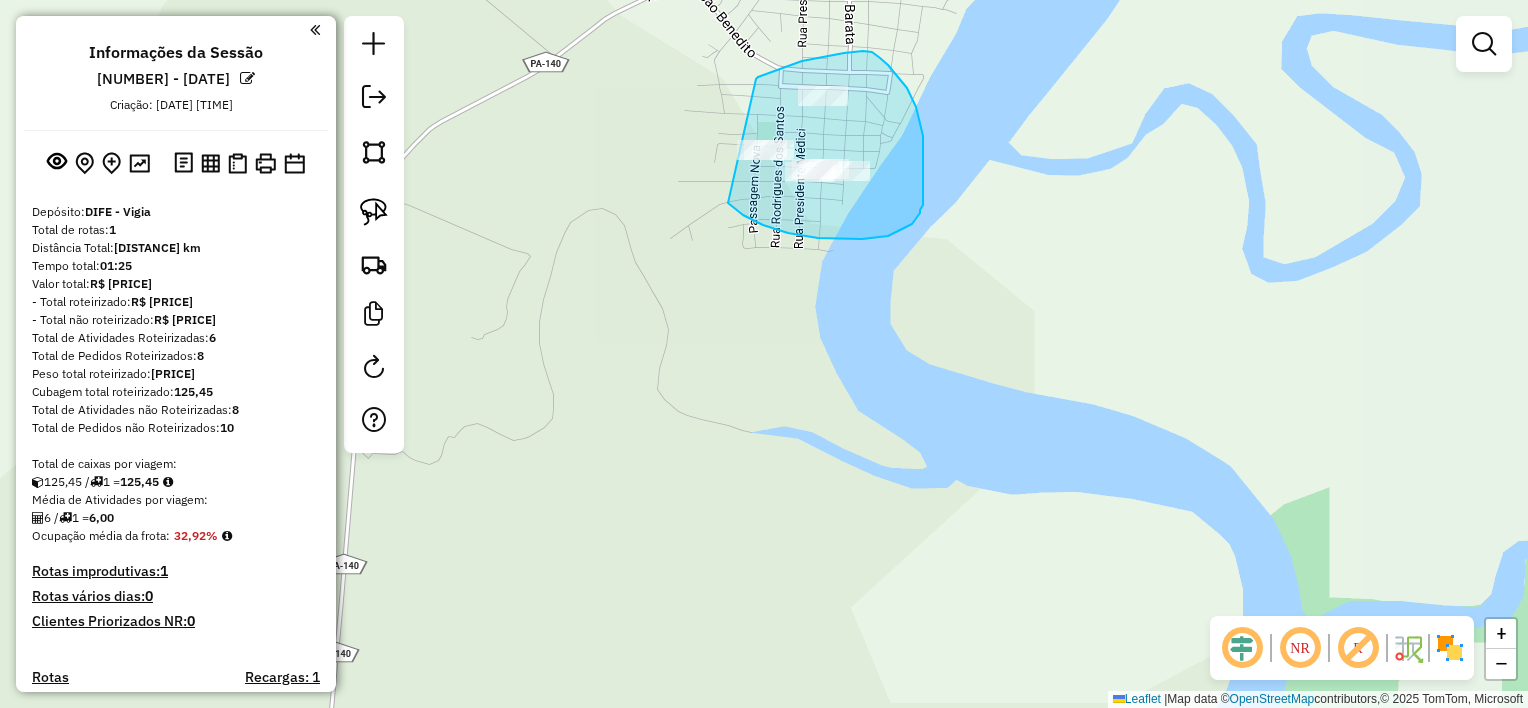 drag, startPoint x: 756, startPoint y: 79, endPoint x: 728, endPoint y: 202, distance: 126.146736 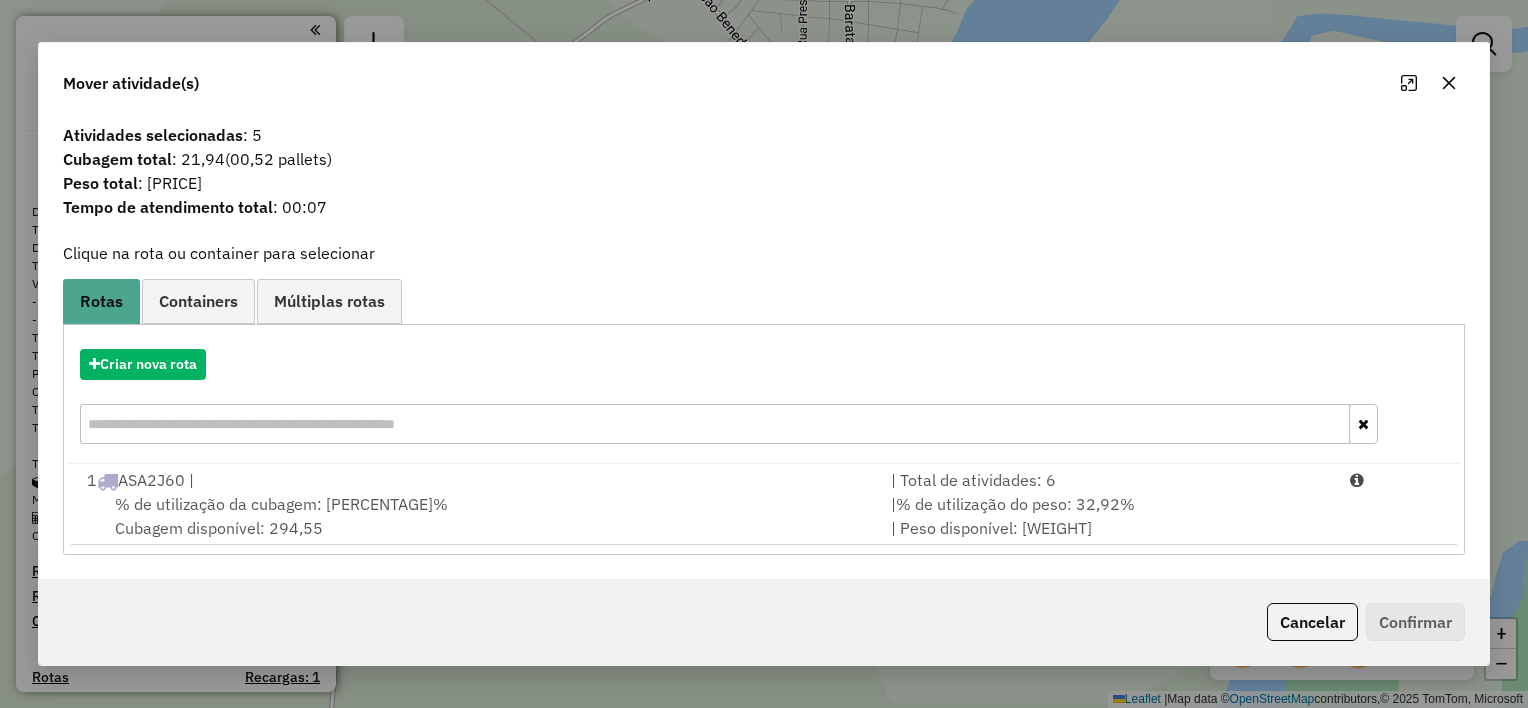 click 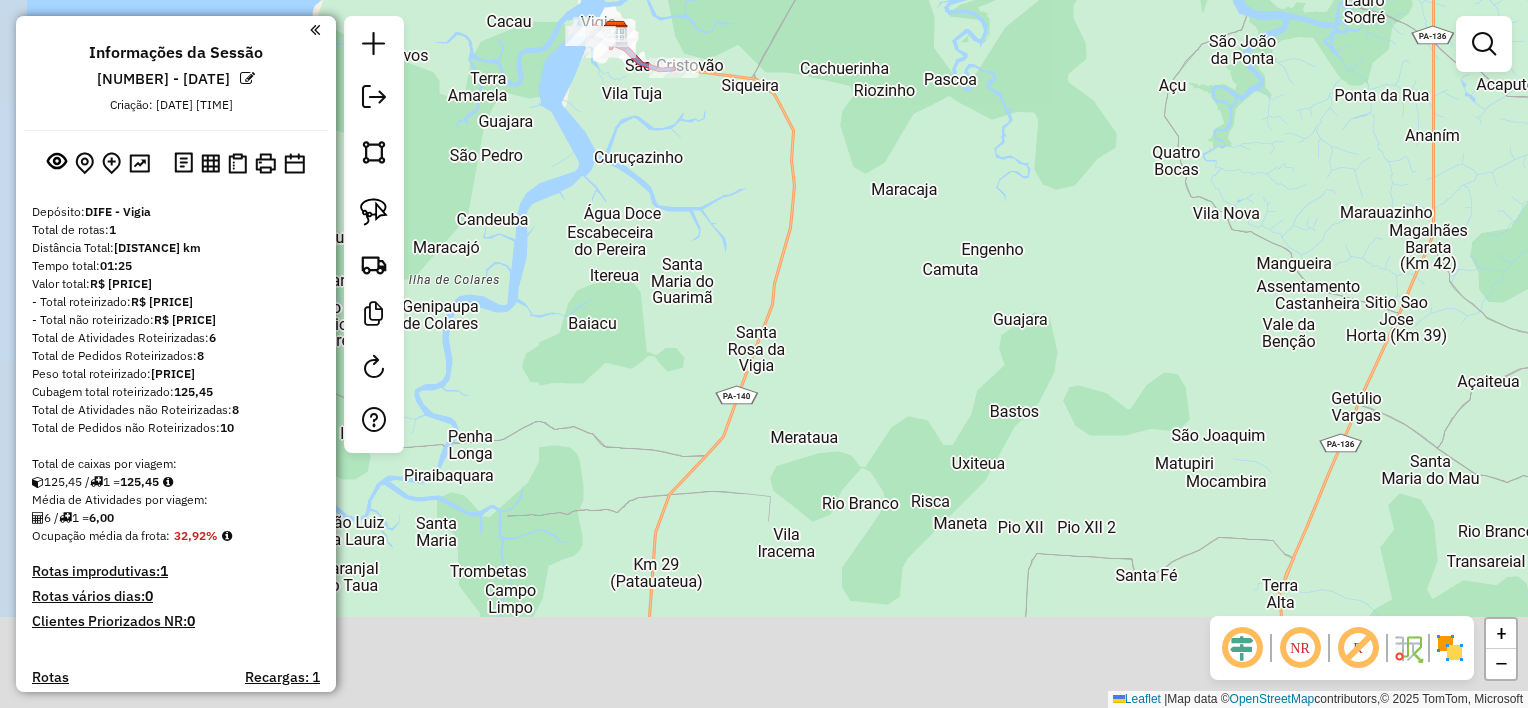 drag, startPoint x: 639, startPoint y: 612, endPoint x: 840, endPoint y: 33, distance: 612.8964 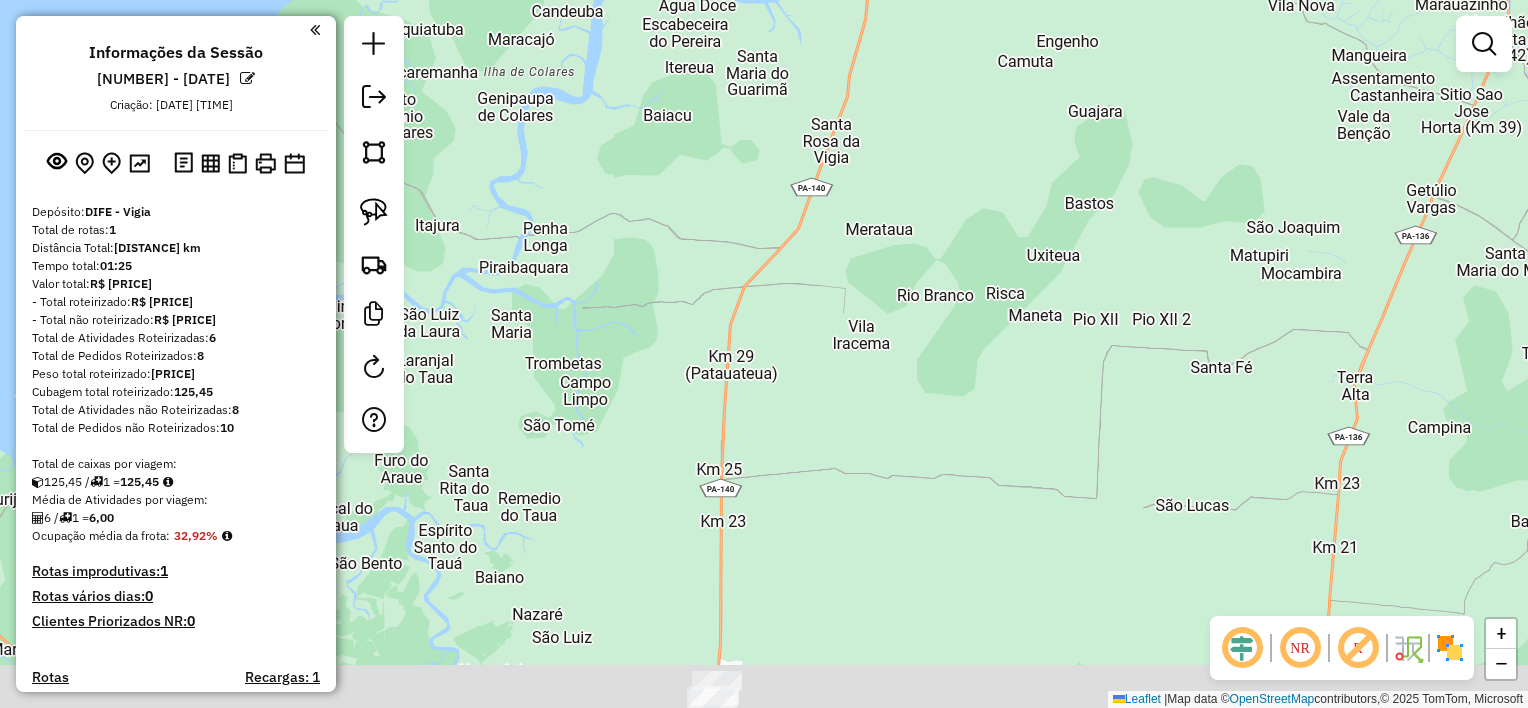 drag, startPoint x: 732, startPoint y: 348, endPoint x: 875, endPoint y: 28, distance: 350.49823 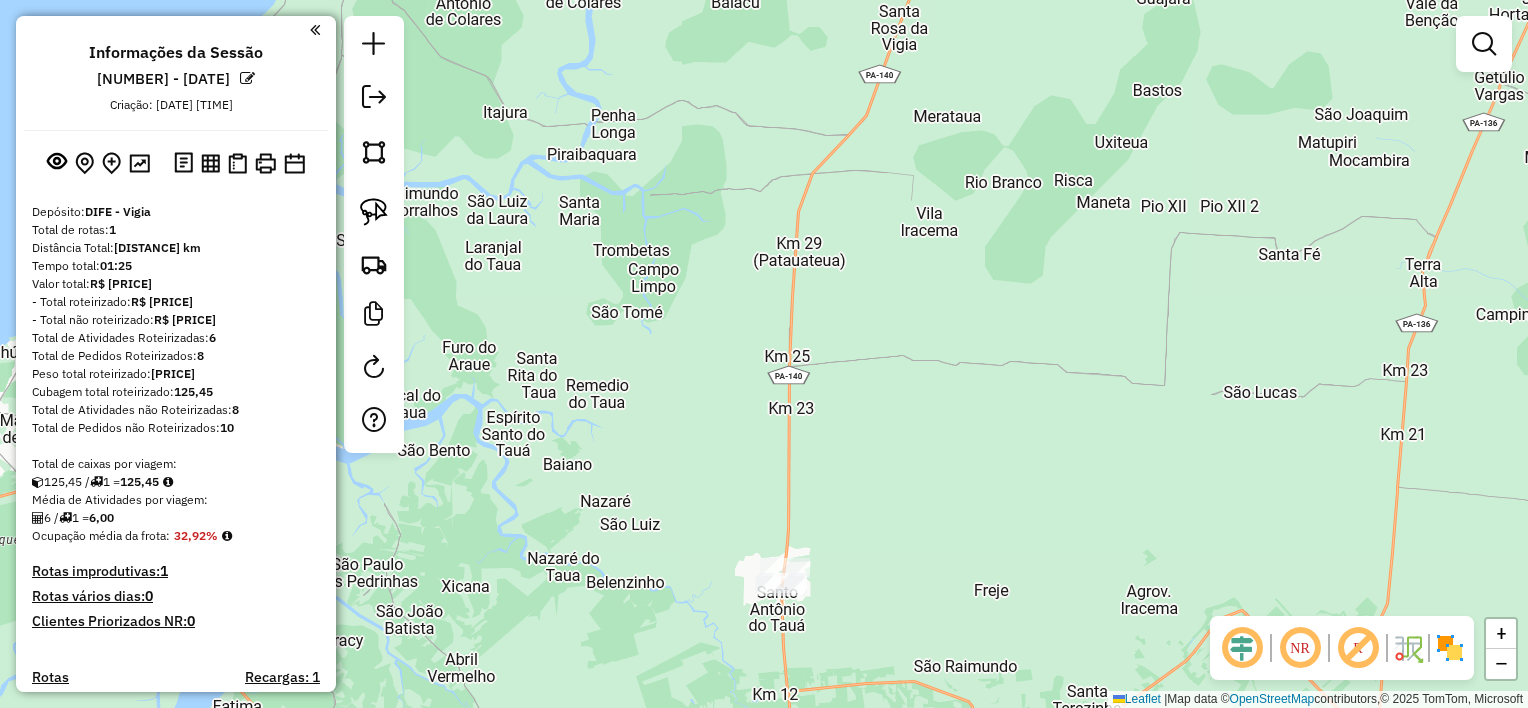 click 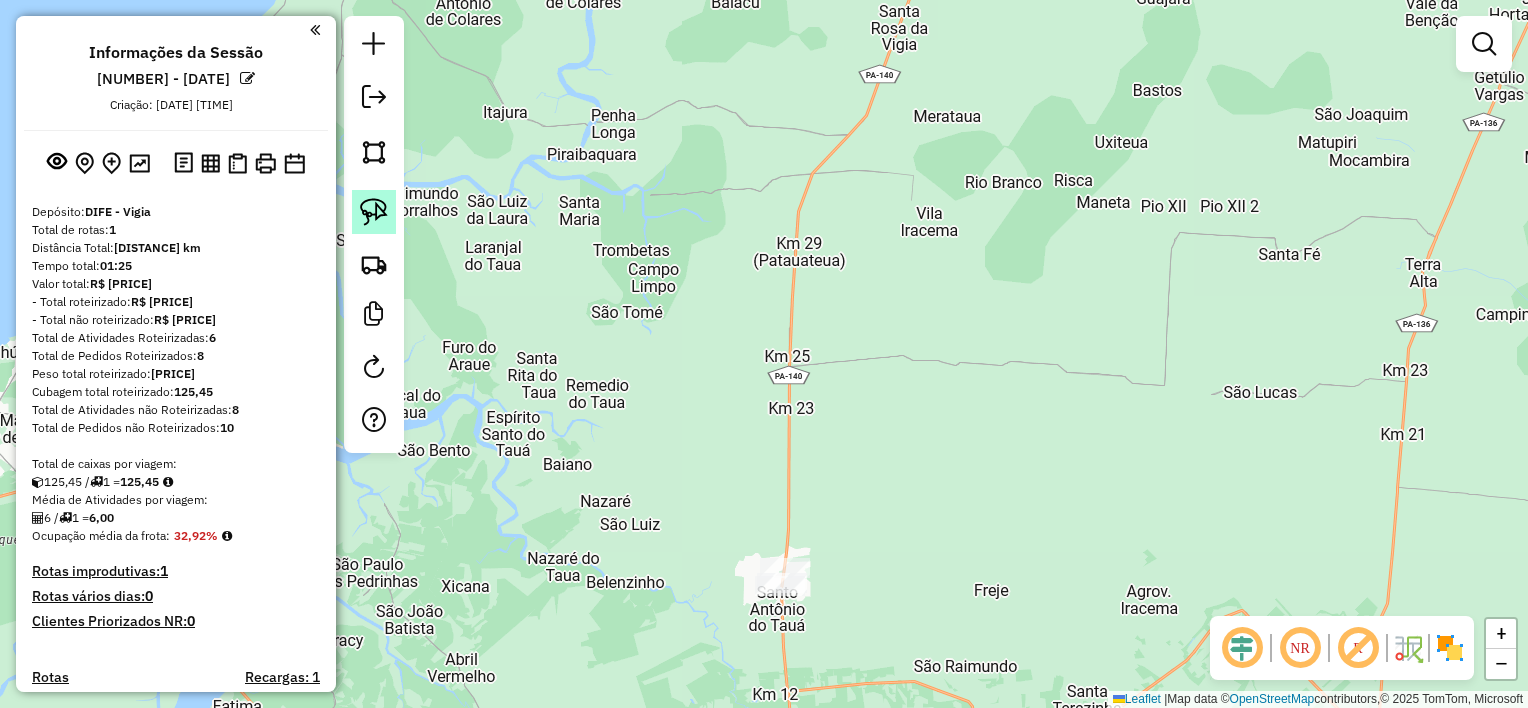 click 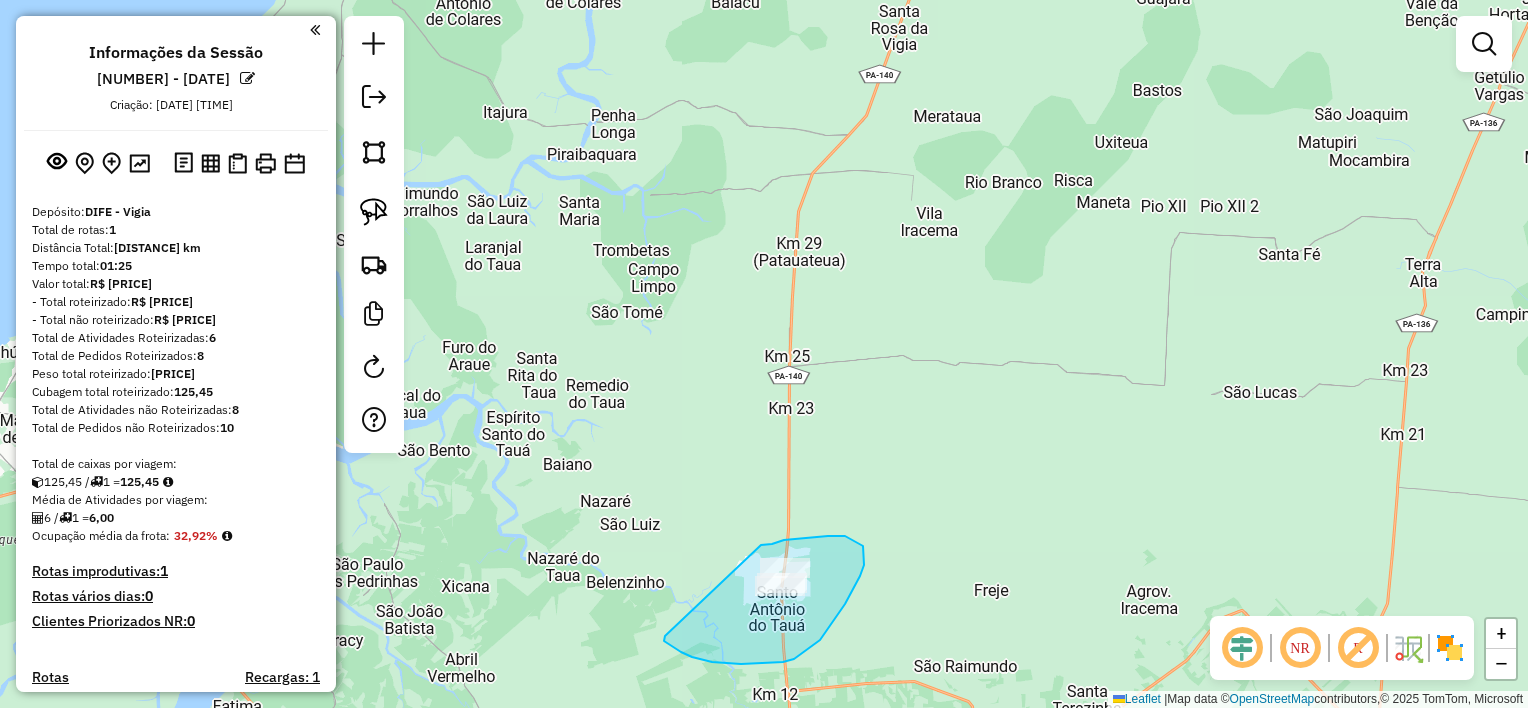 drag, startPoint x: 761, startPoint y: 545, endPoint x: 666, endPoint y: 634, distance: 130.1768 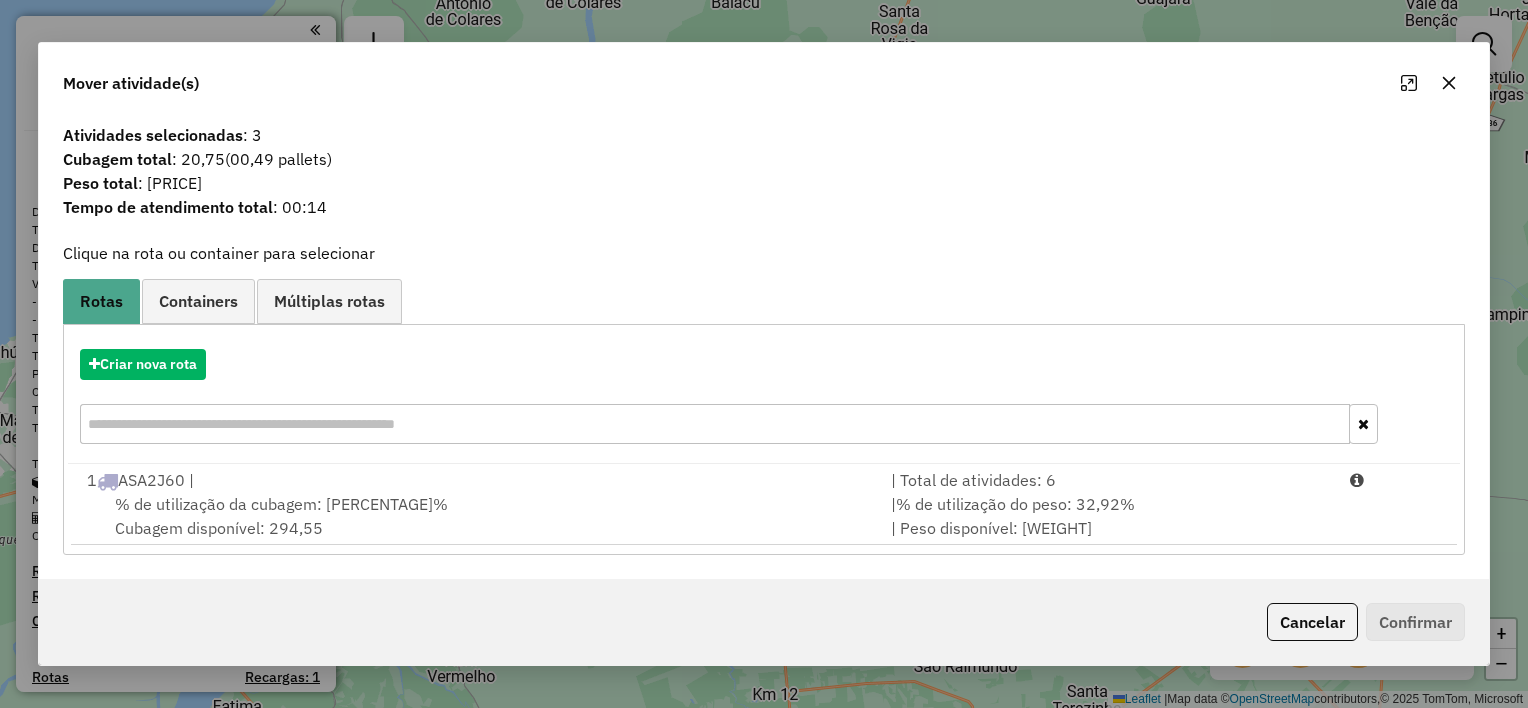 click 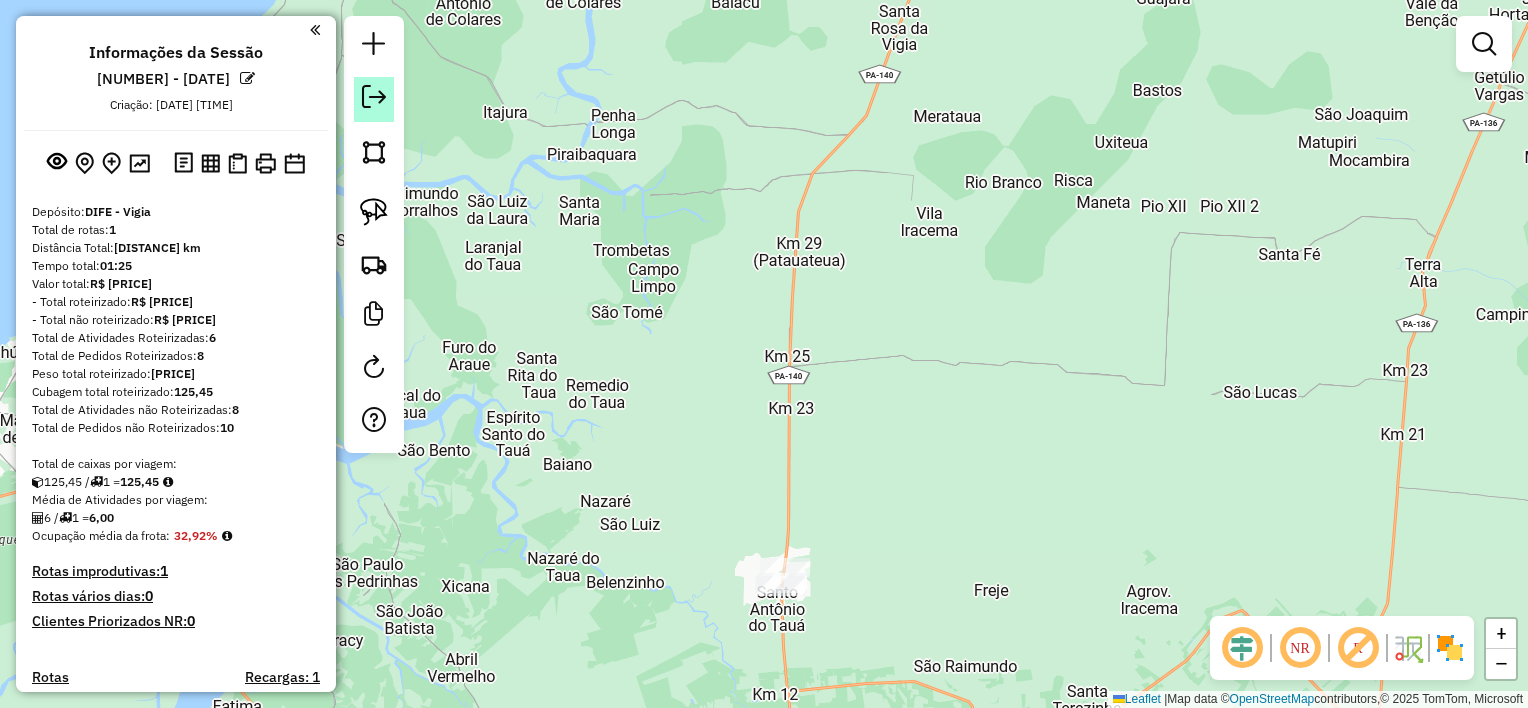 click 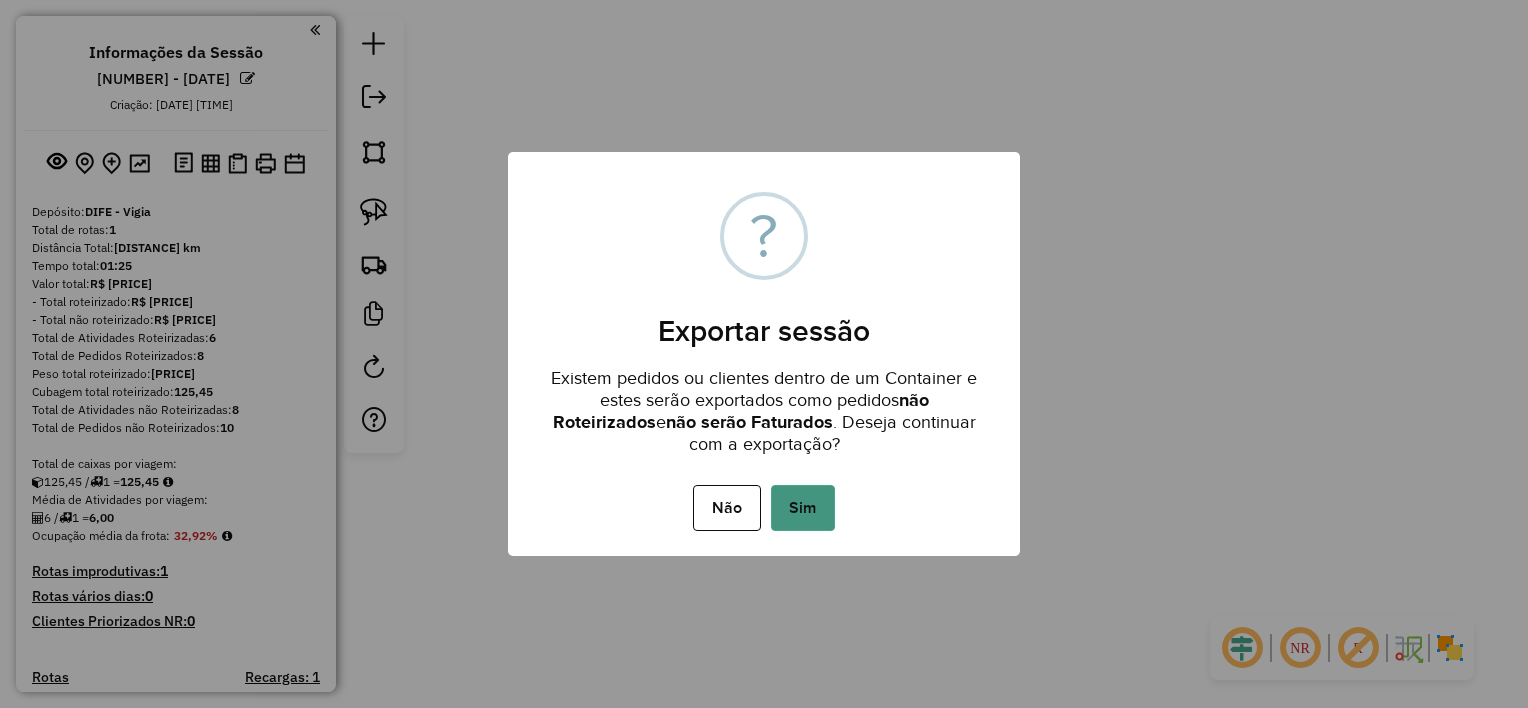 click on "Sim" at bounding box center (803, 508) 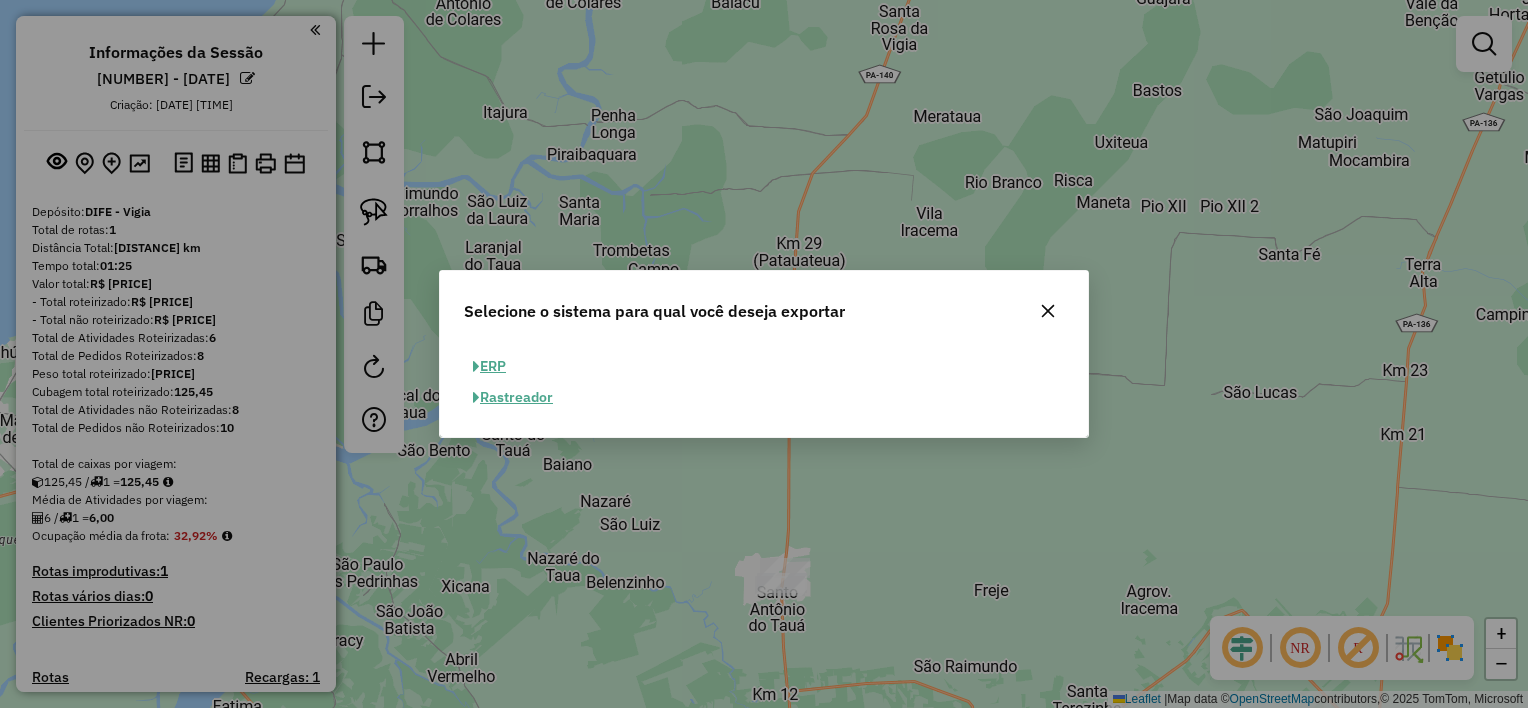 click on "ERP" 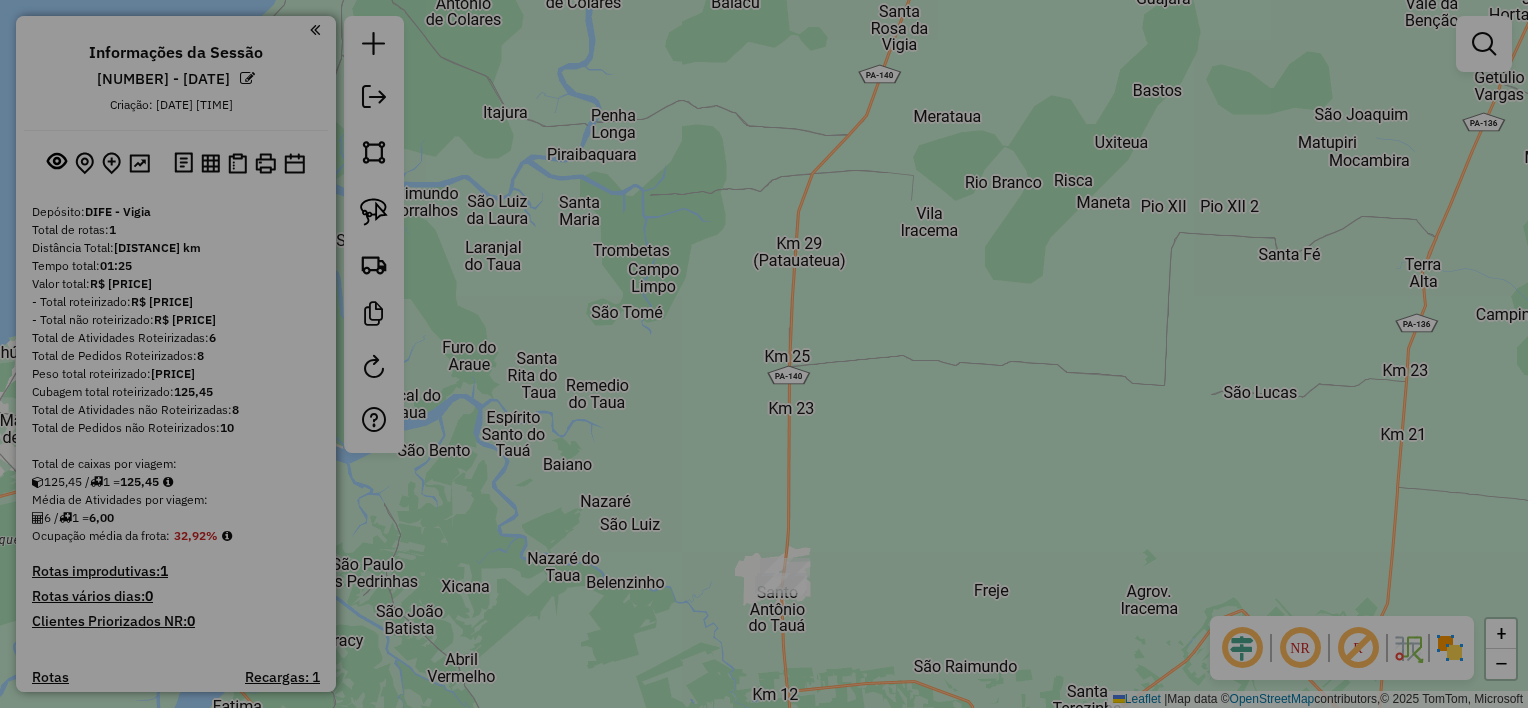 select on "**" 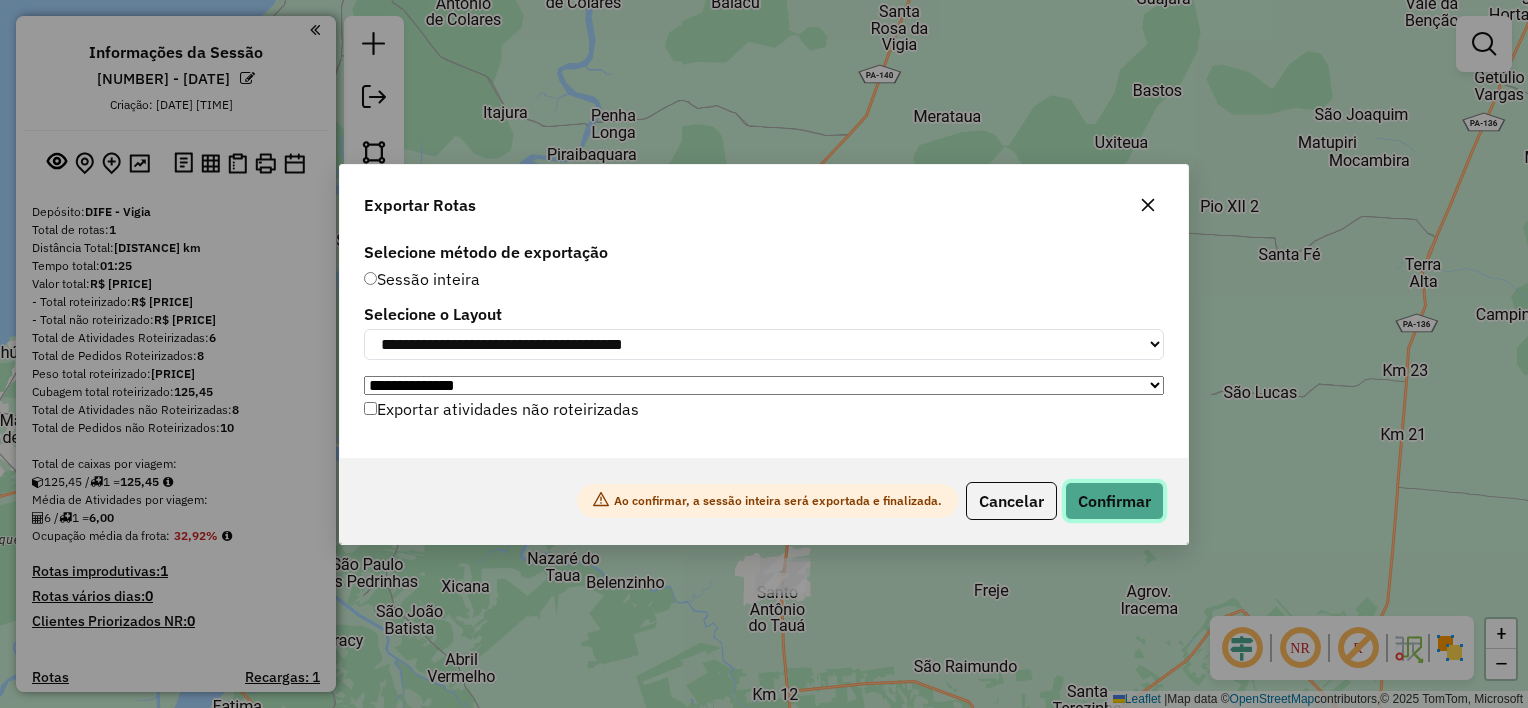 click on "Confirmar" 